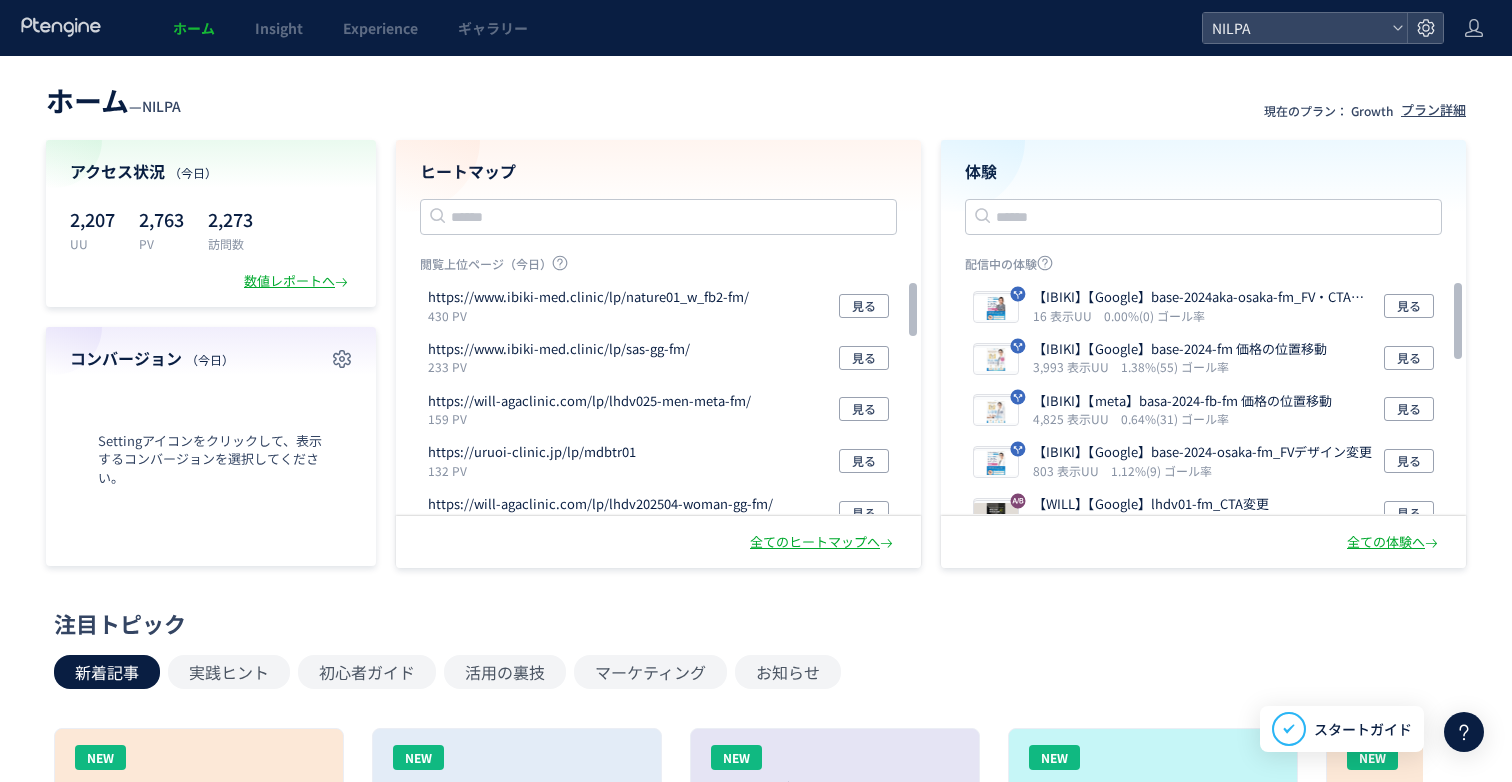 scroll, scrollTop: 0, scrollLeft: 0, axis: both 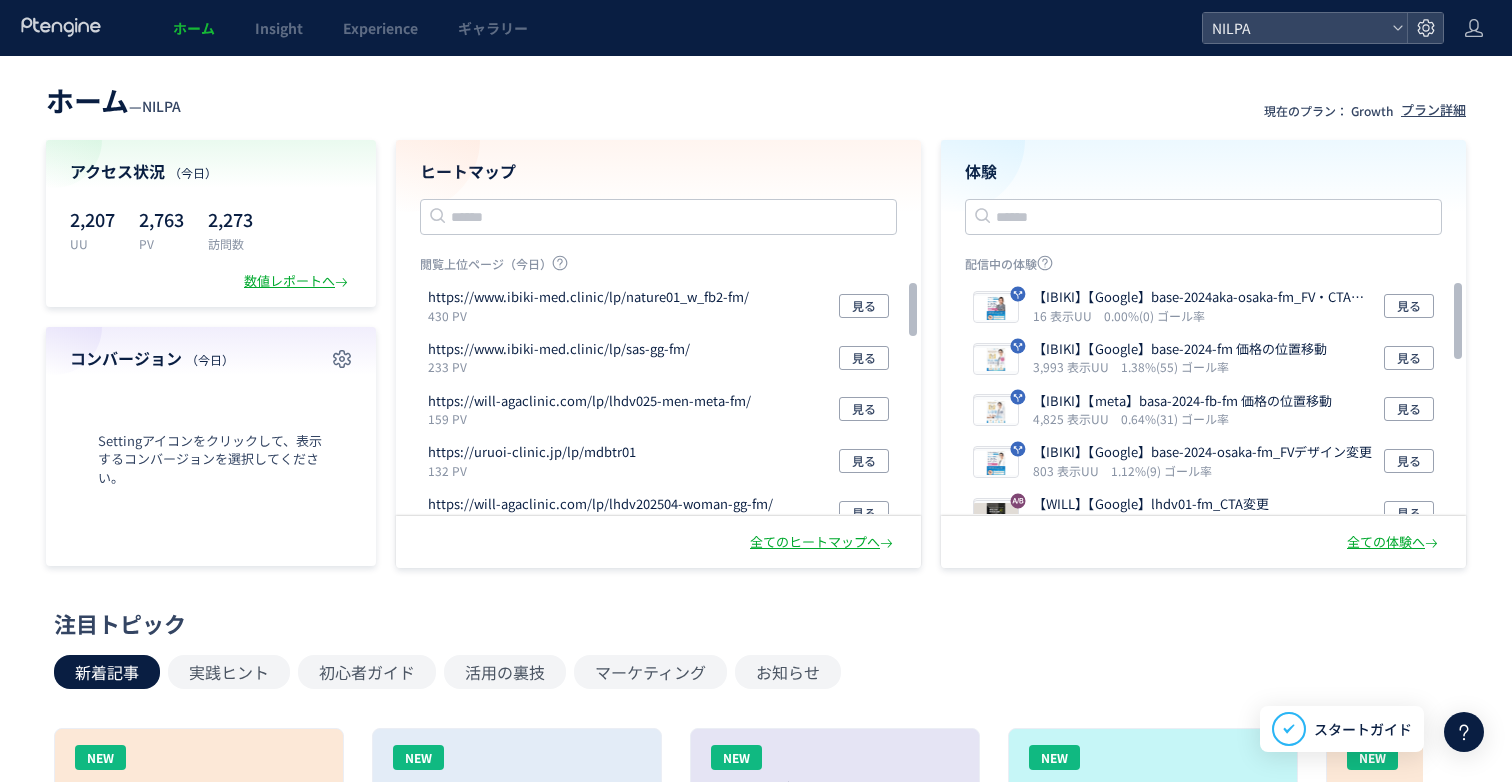 drag, startPoint x: 682, startPoint y: 110, endPoint x: 669, endPoint y: 95, distance: 19.849434 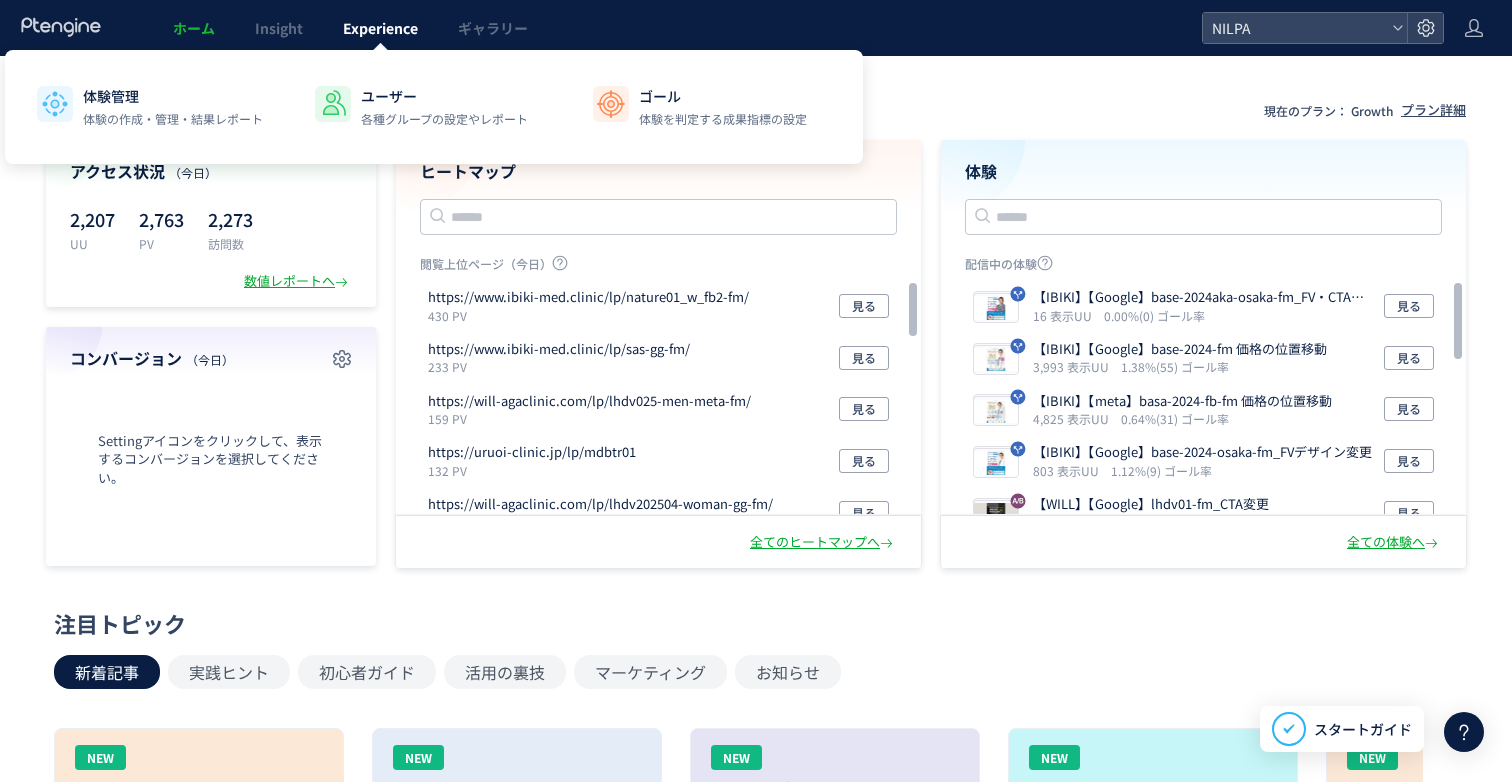 click on "Experience" 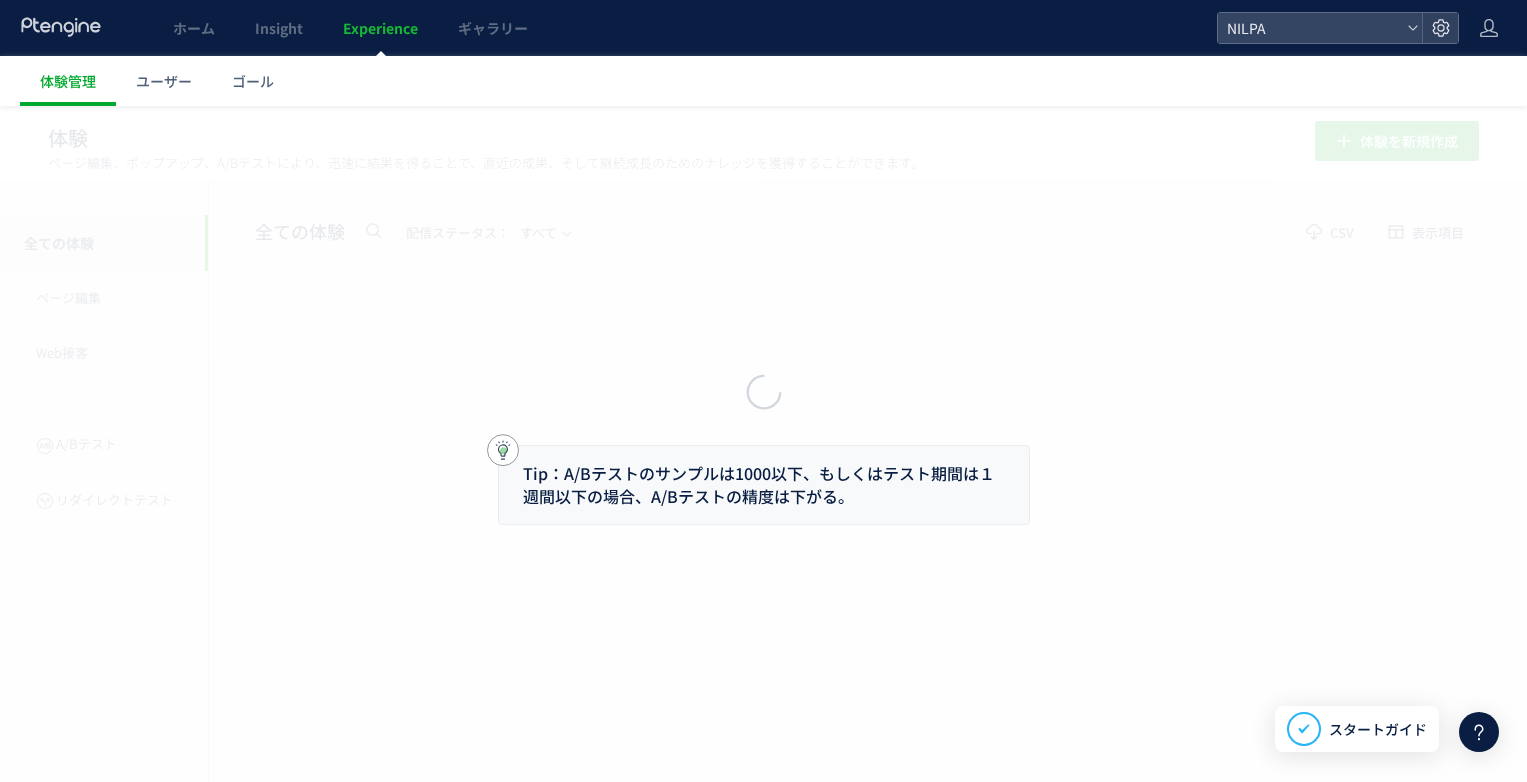 click 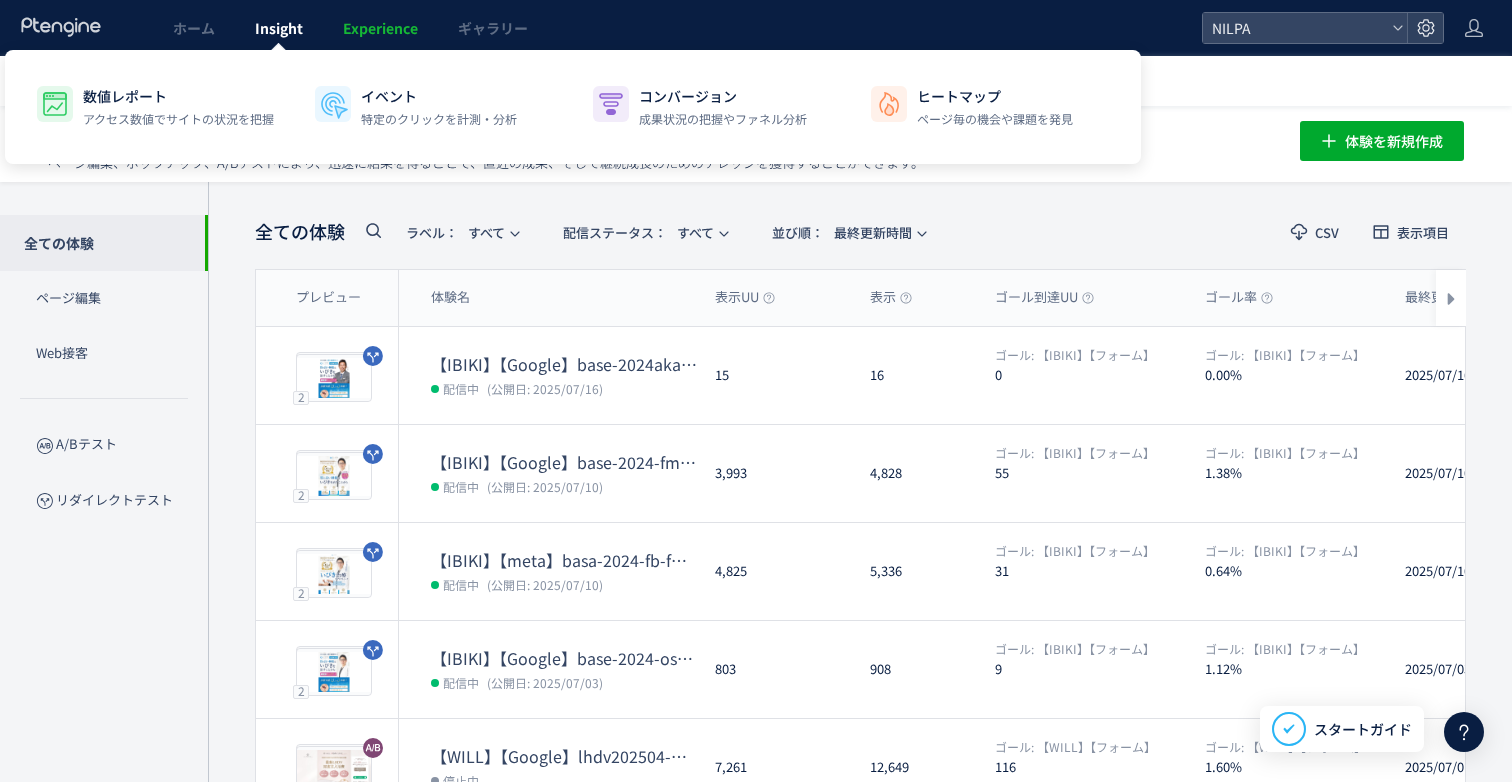 click on "Insight" 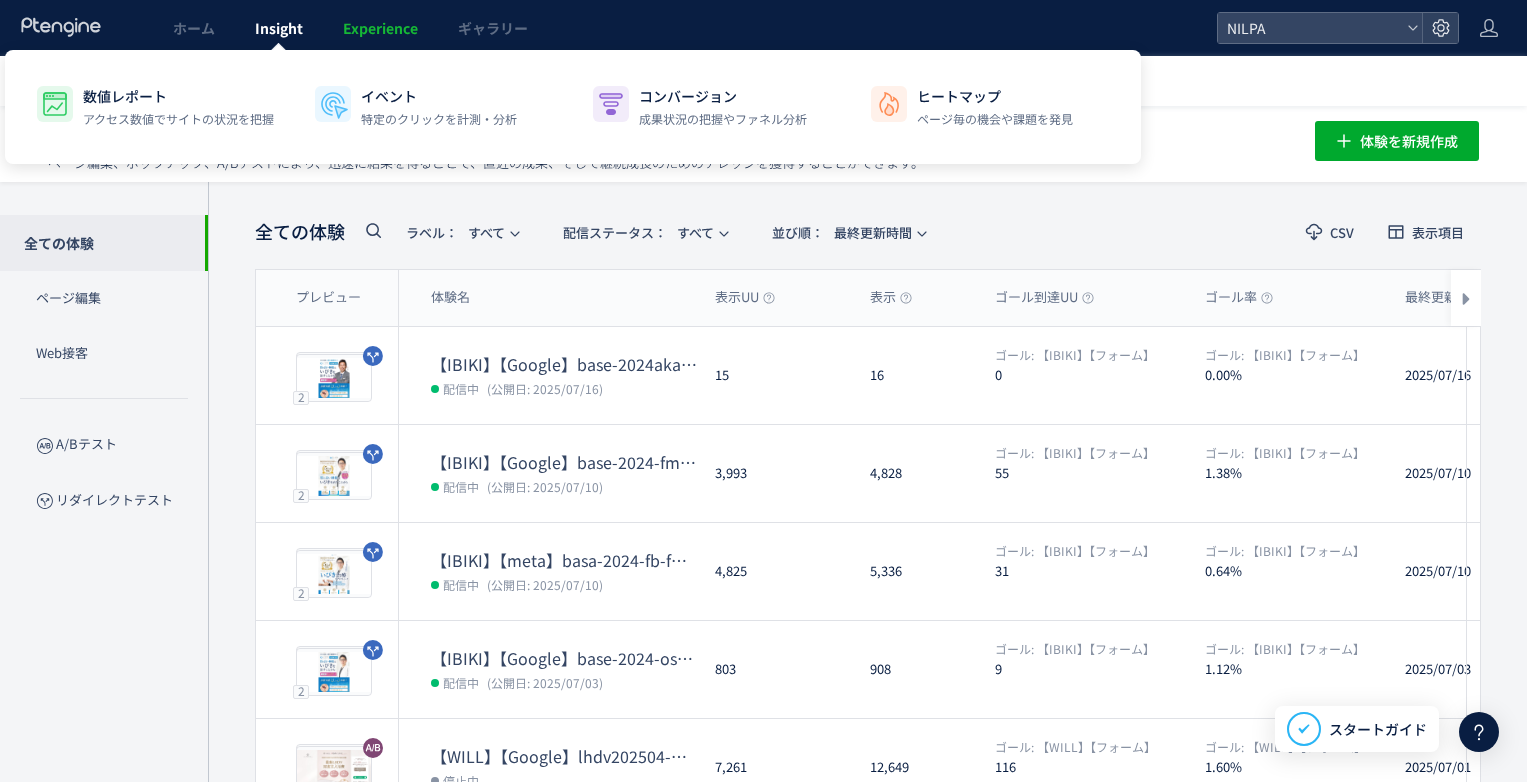 scroll, scrollTop: 0, scrollLeft: 0, axis: both 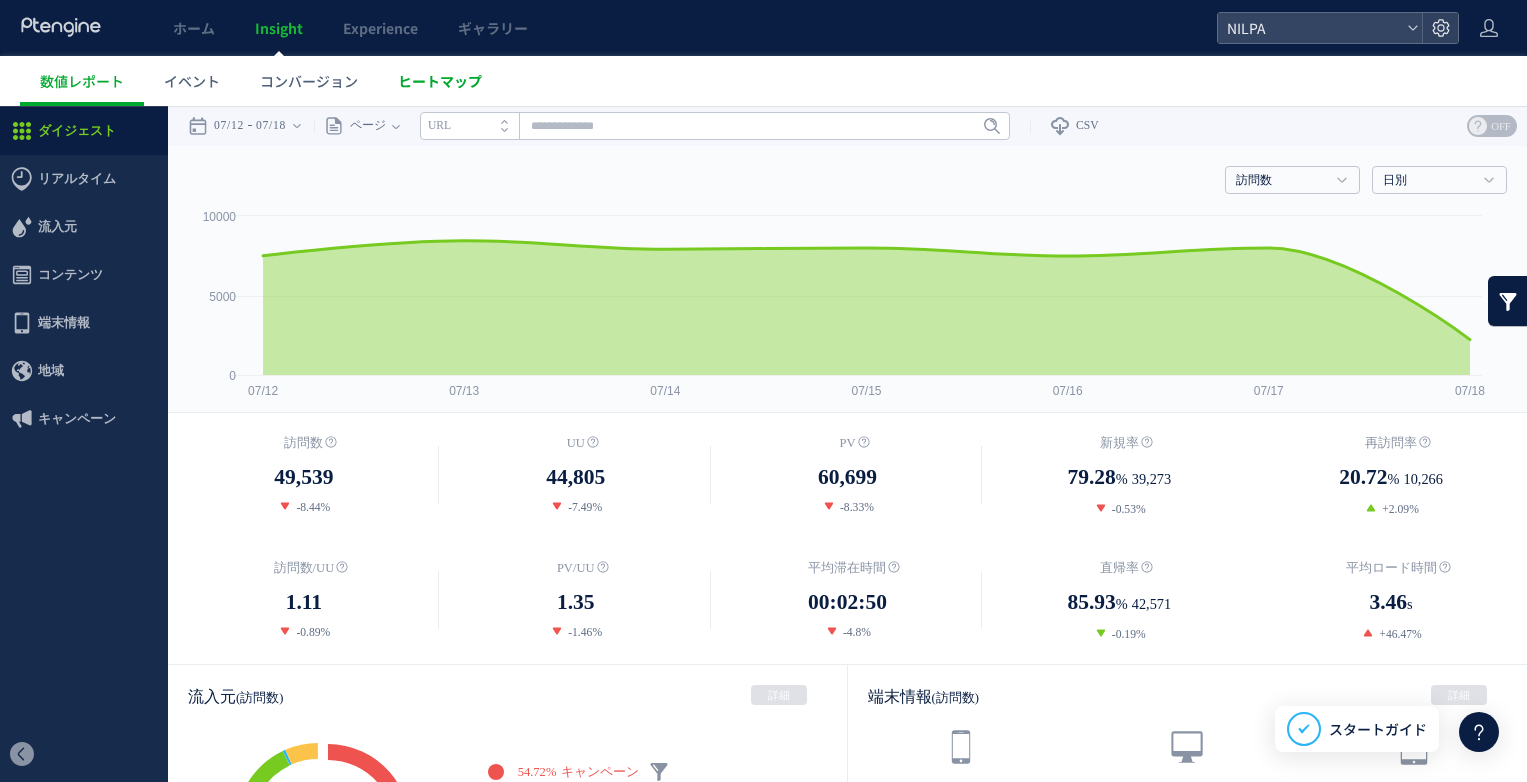 click on "ヒートマップ" at bounding box center [440, 81] 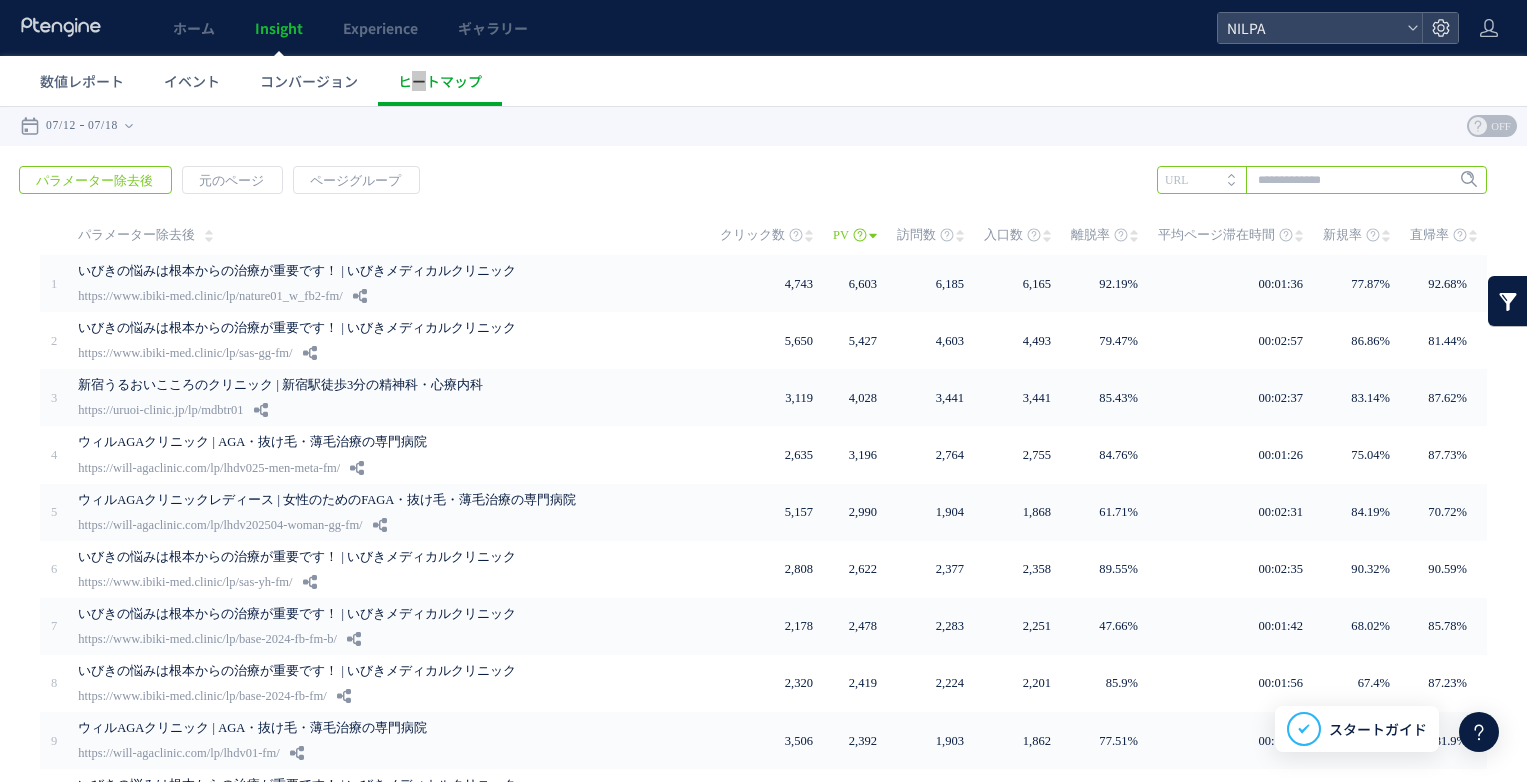 click at bounding box center [1322, 180] 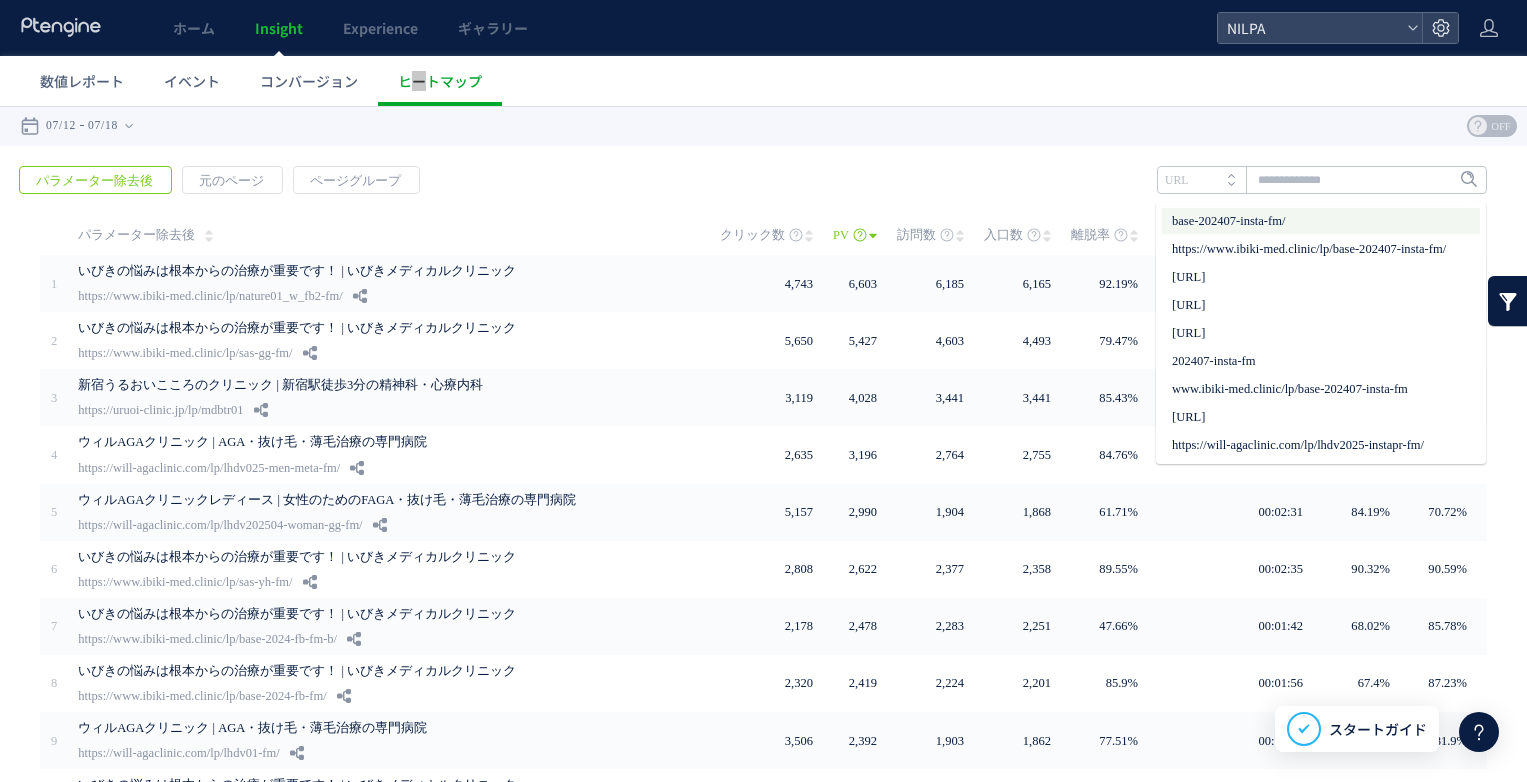 click on "base-202407-insta-fm/" at bounding box center [1321, 221] 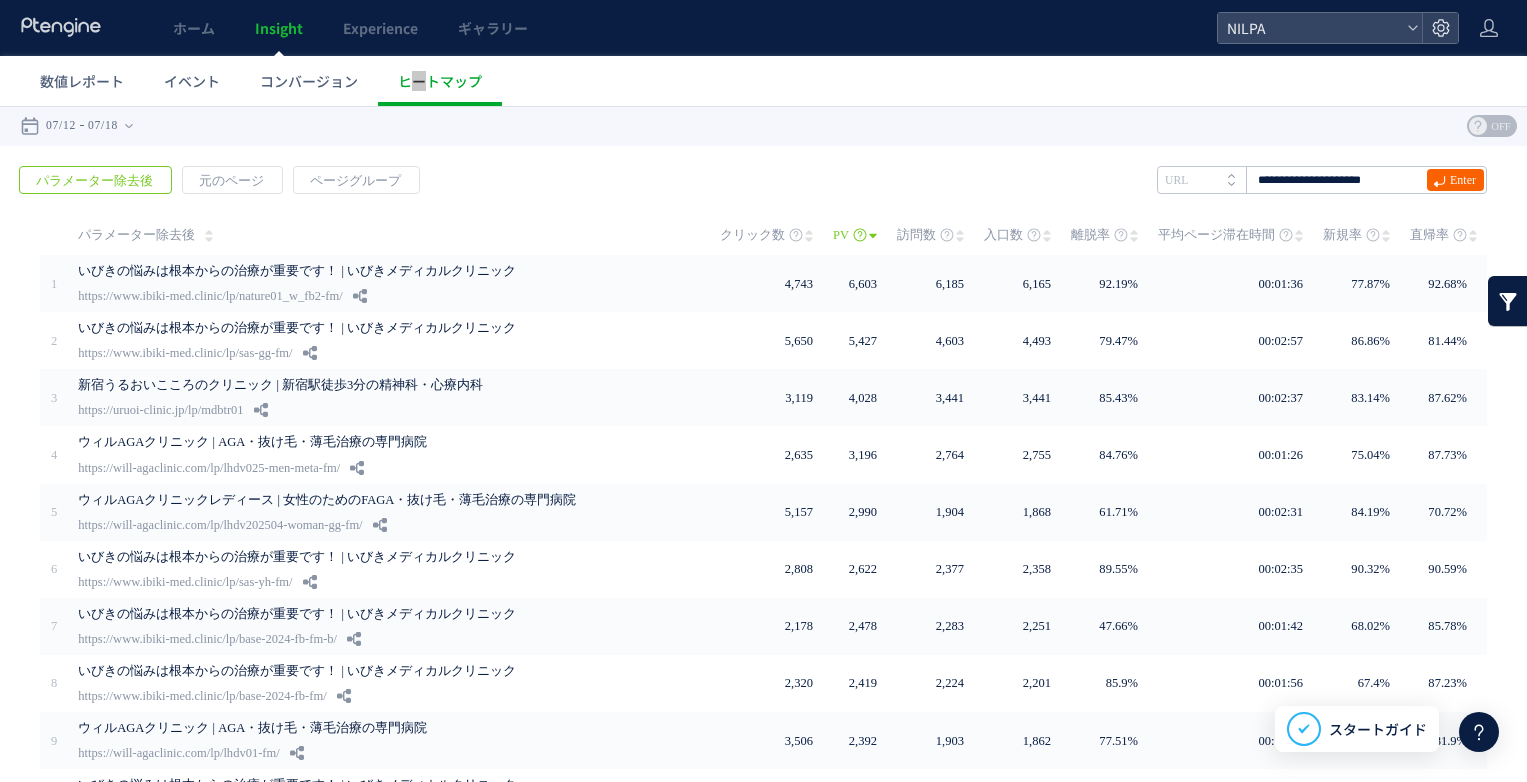 click 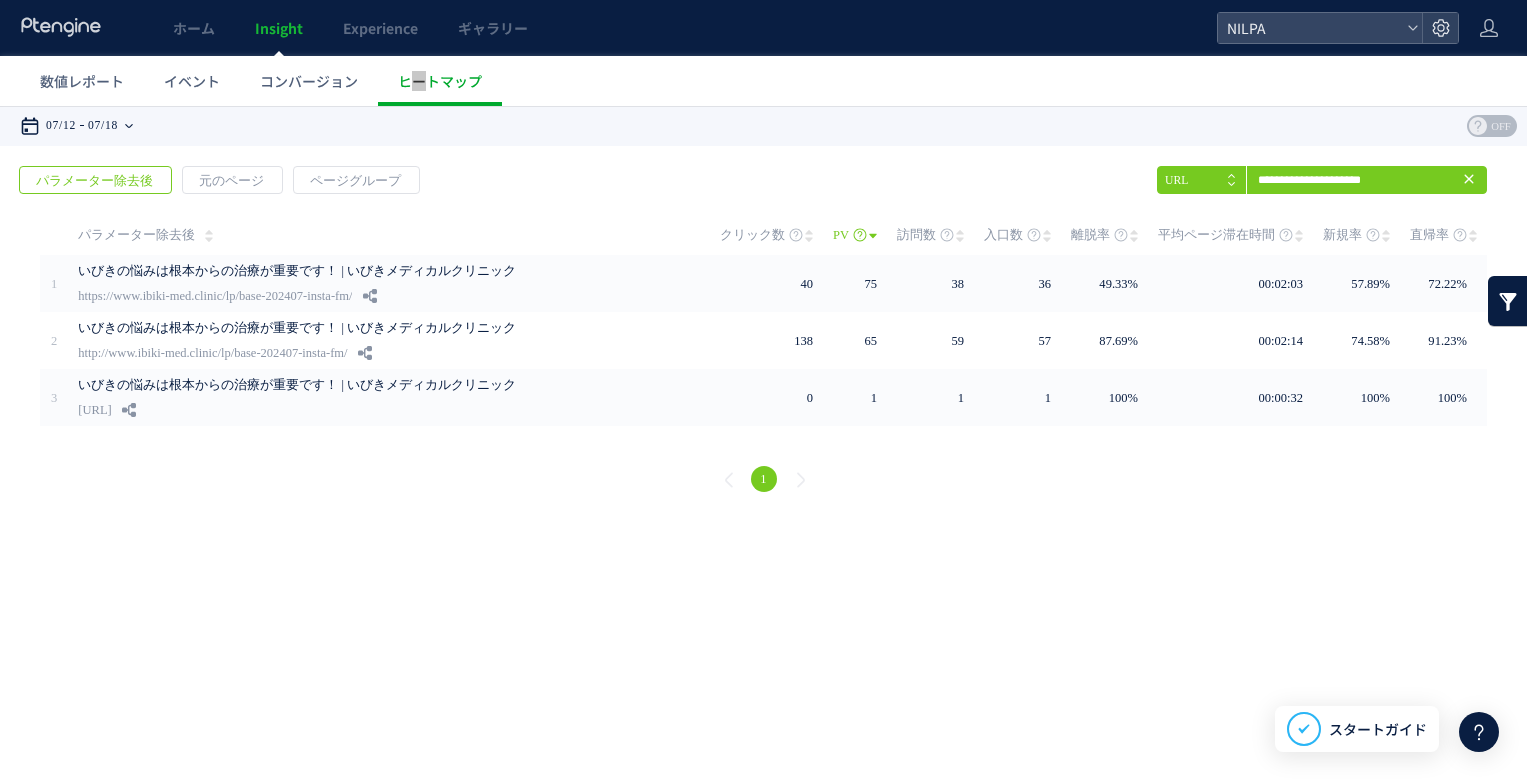 click on "[DATE]
[DATE]" at bounding box center (83, 126) 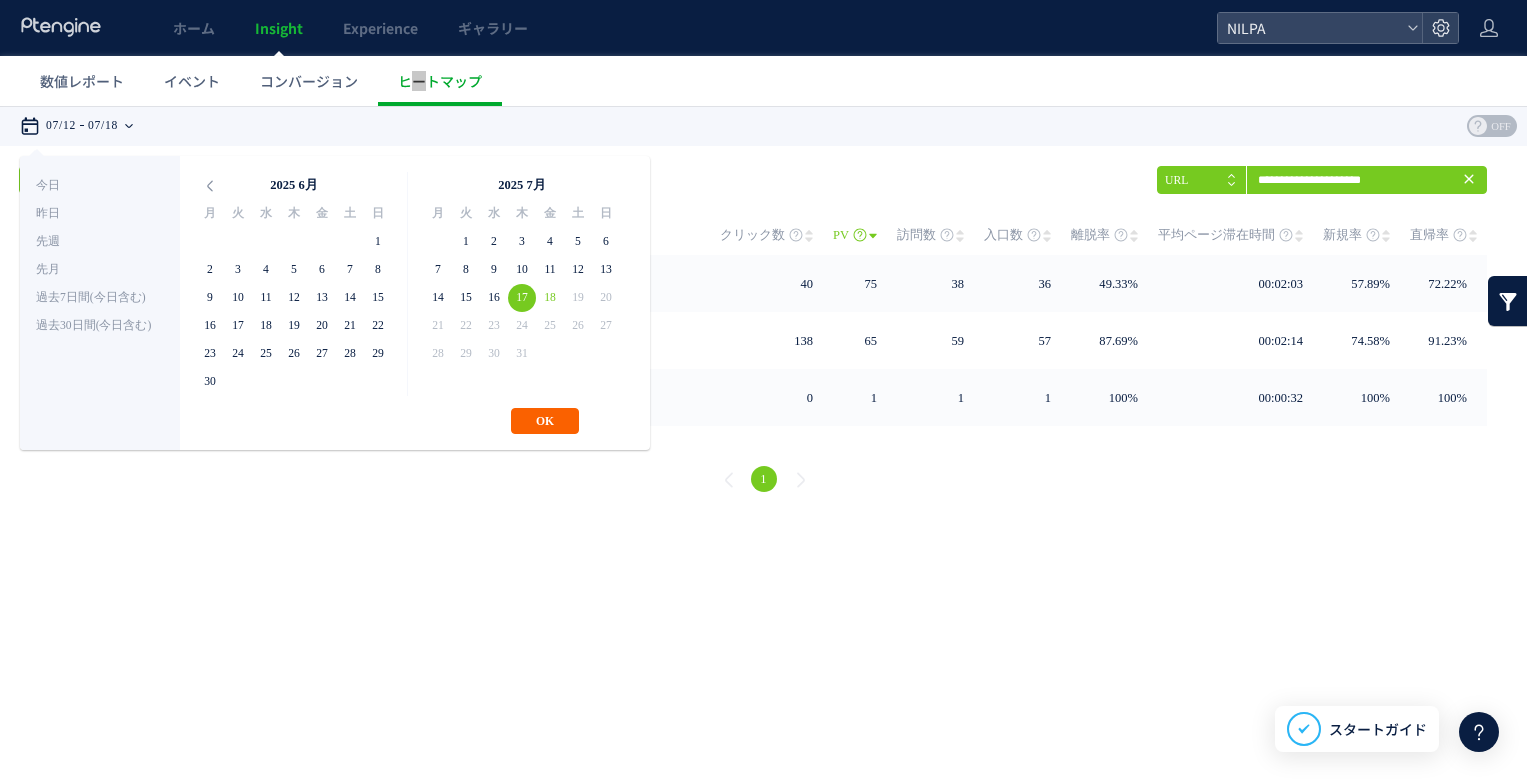 click on "OK" at bounding box center [545, 421] 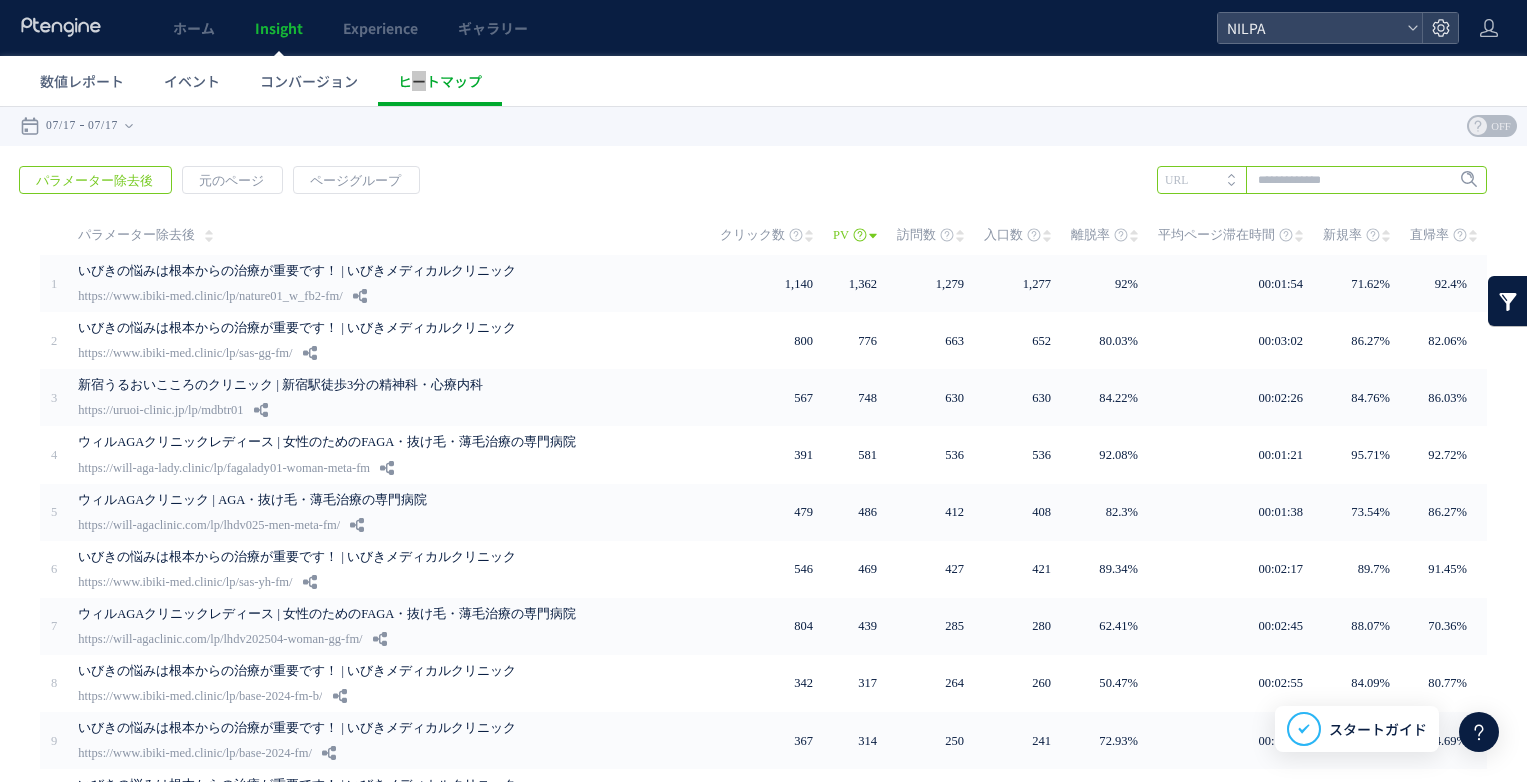 click at bounding box center [1322, 180] 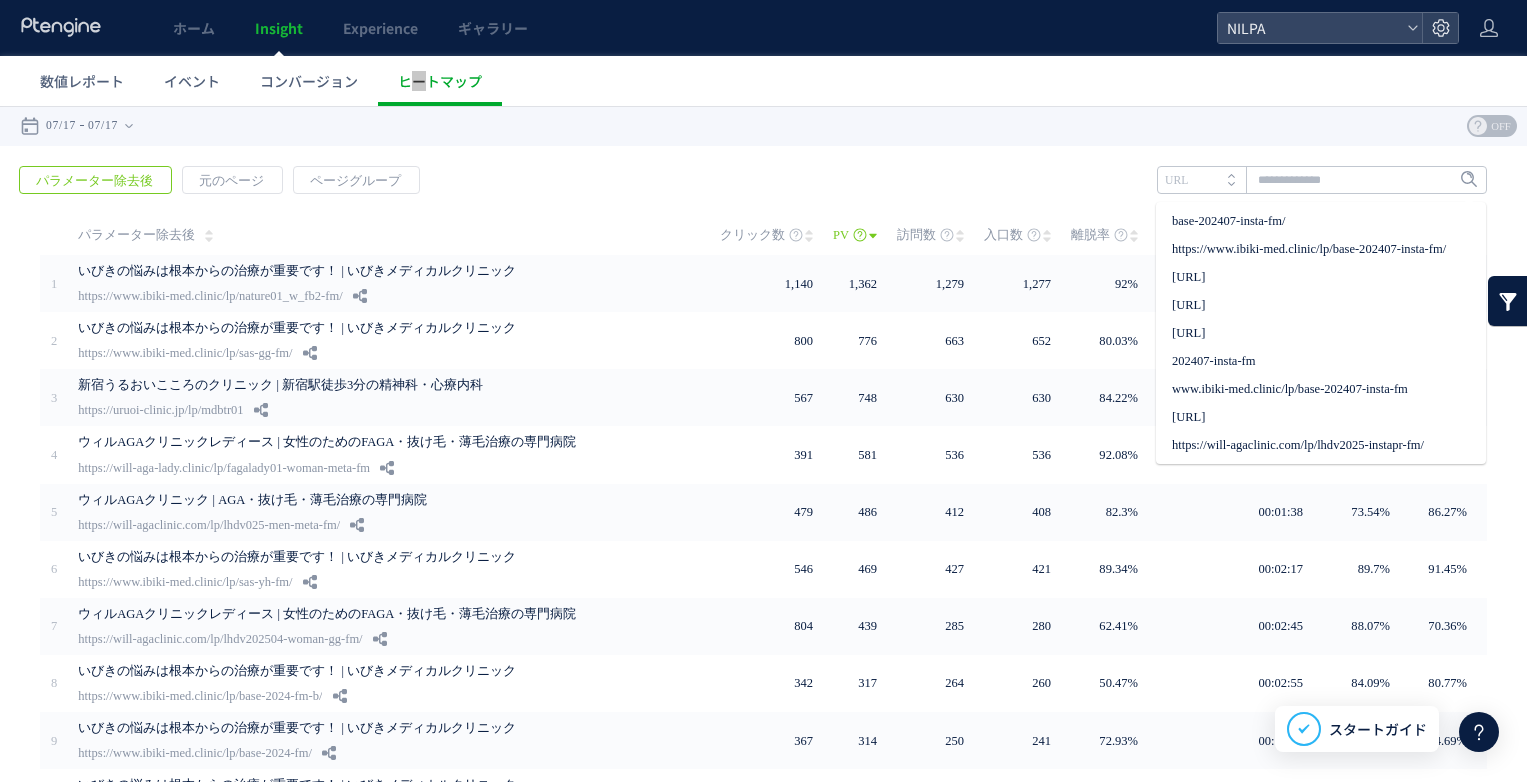 drag, startPoint x: 1287, startPoint y: 220, endPoint x: 1390, endPoint y: 200, distance: 104.92378 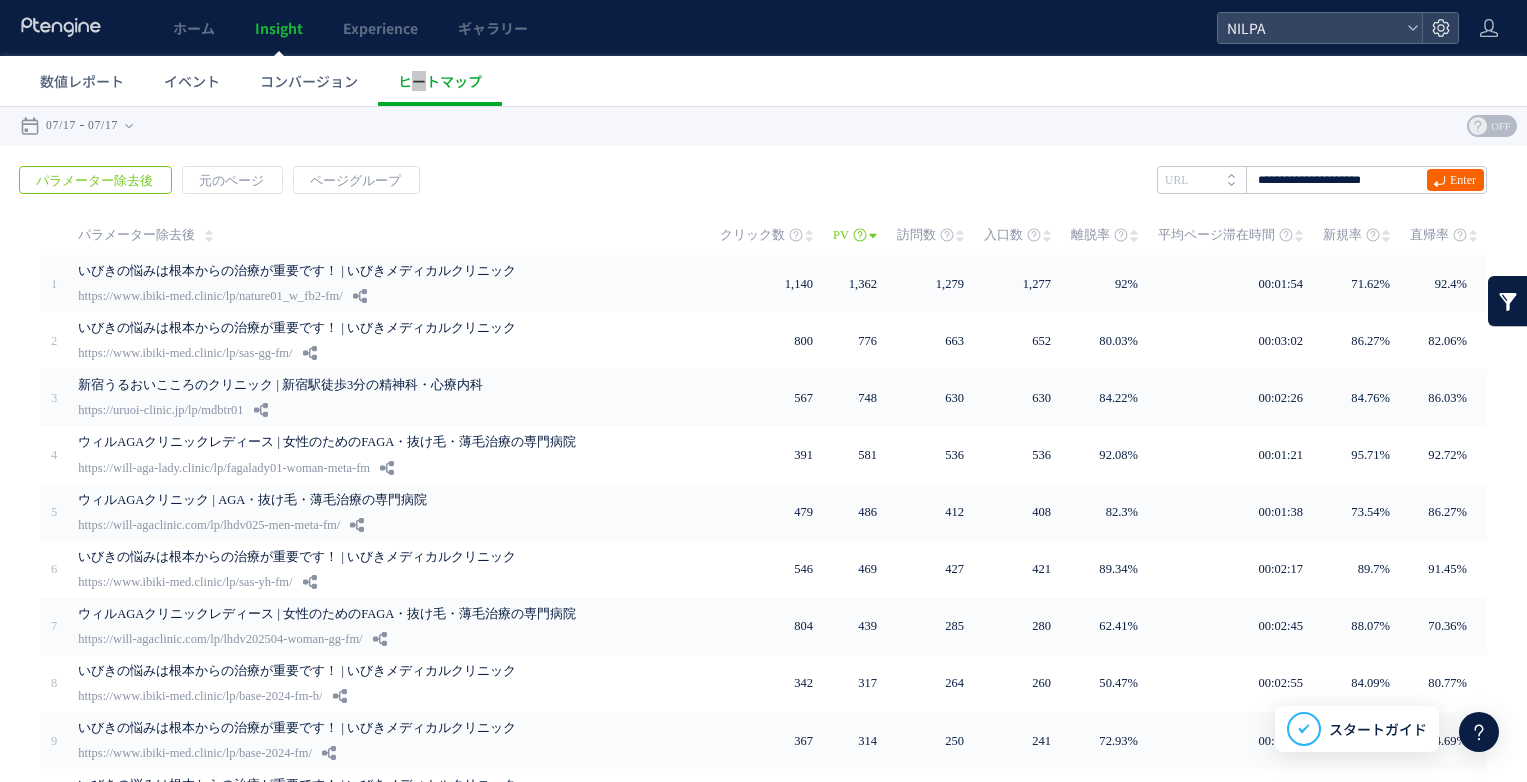 click 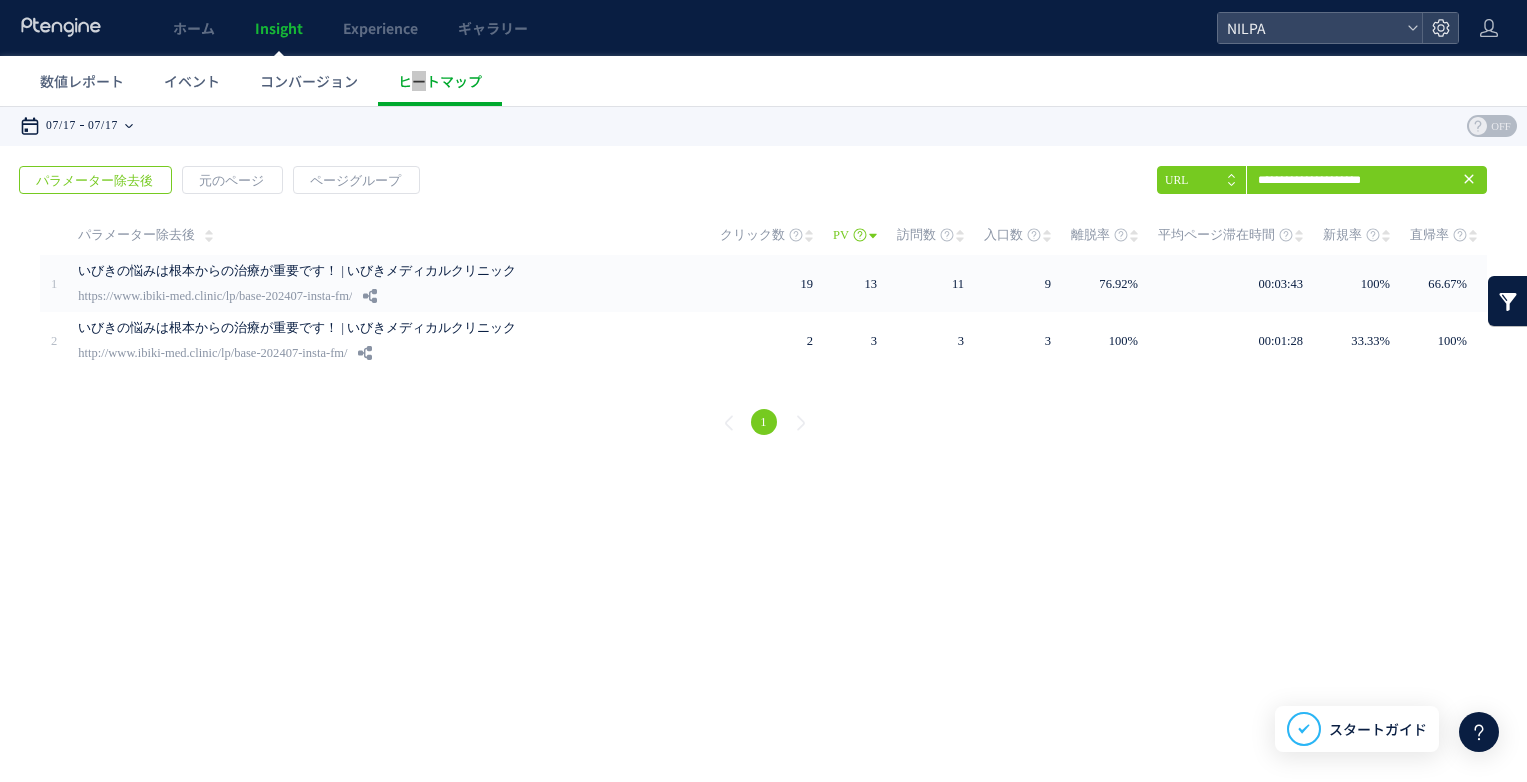 drag, startPoint x: 109, startPoint y: 135, endPoint x: 141, endPoint y: 134, distance: 32.01562 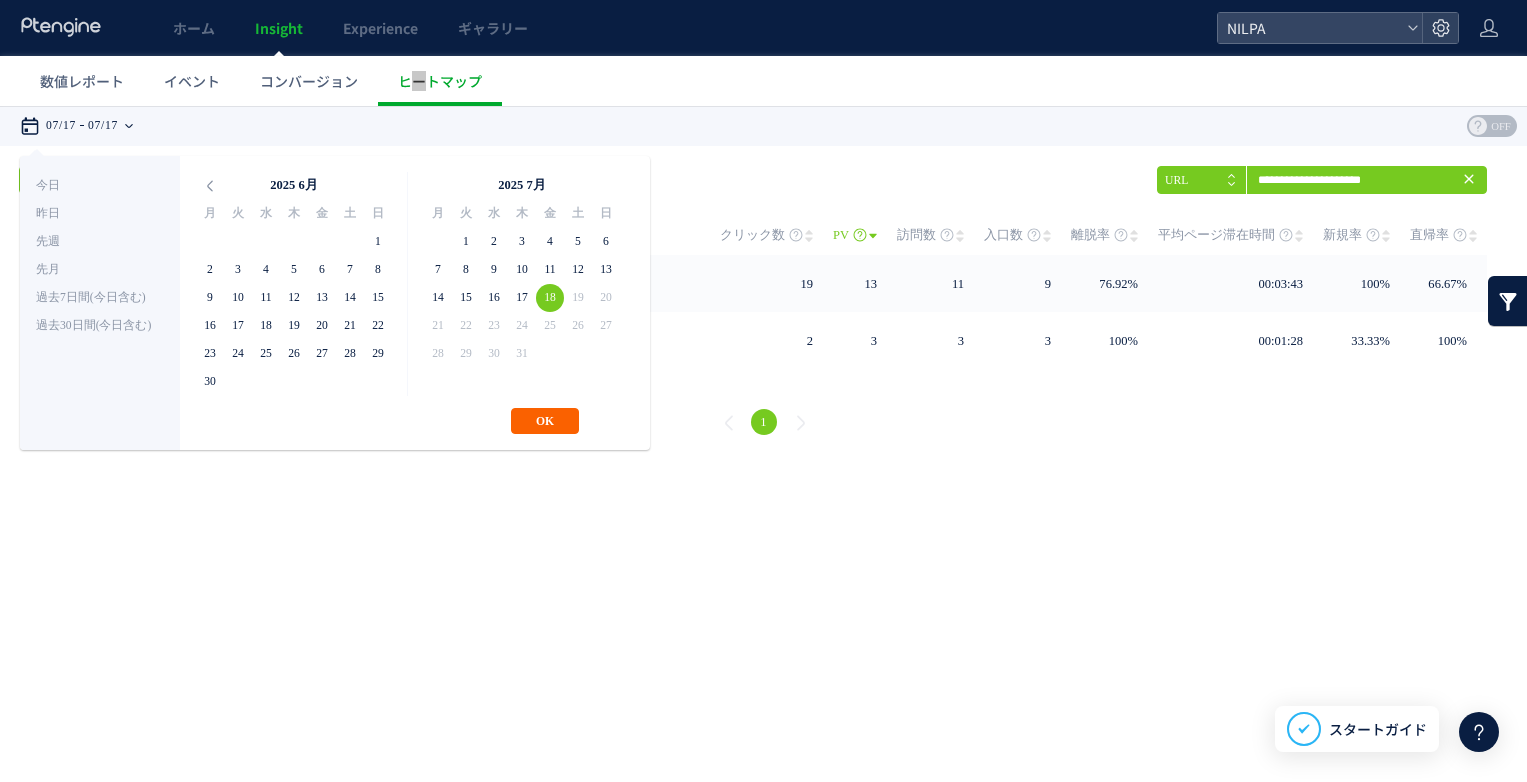 click on "OK" at bounding box center (545, 421) 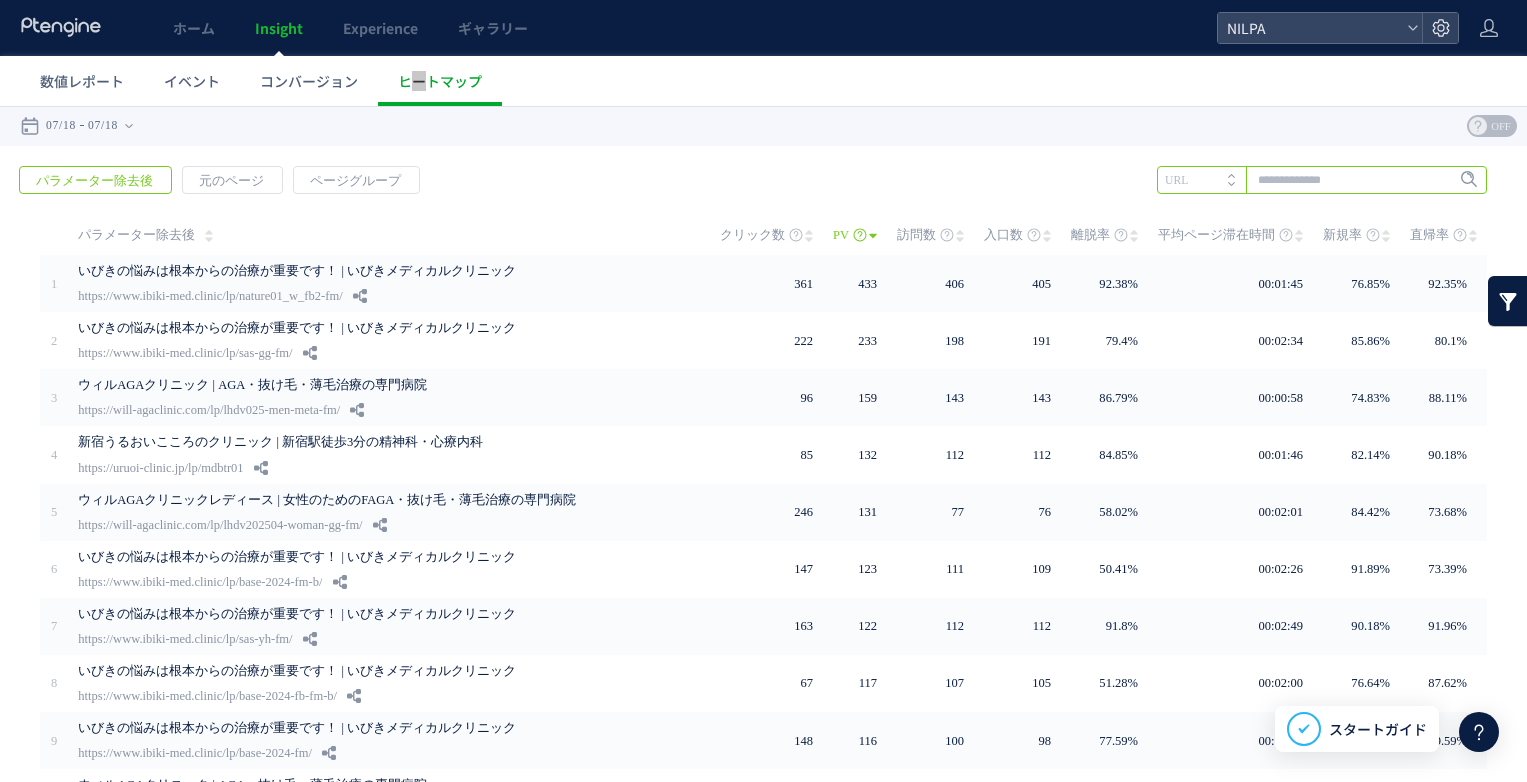 click at bounding box center (1322, 180) 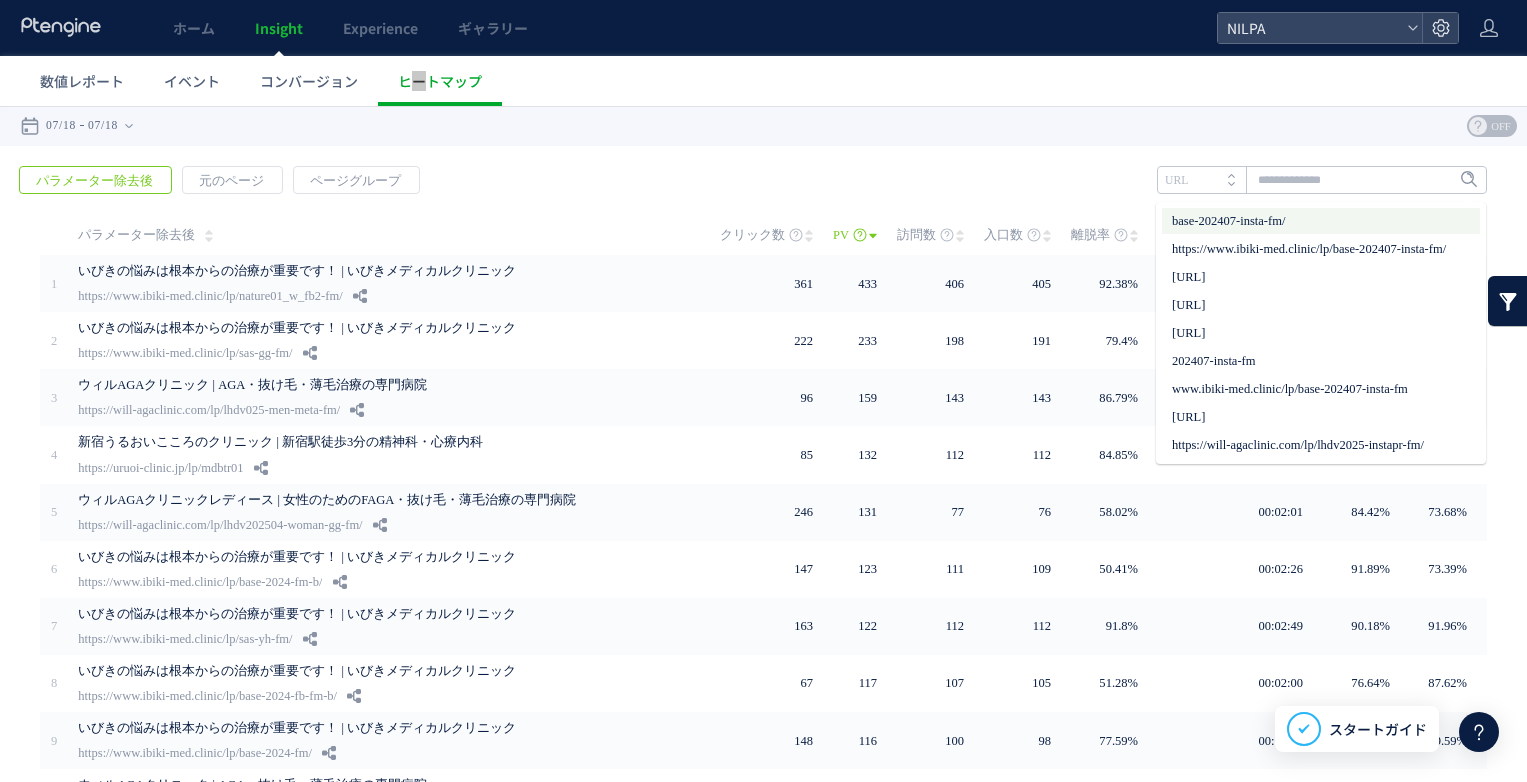 click on "base-202407-insta-fm/" at bounding box center (1321, 221) 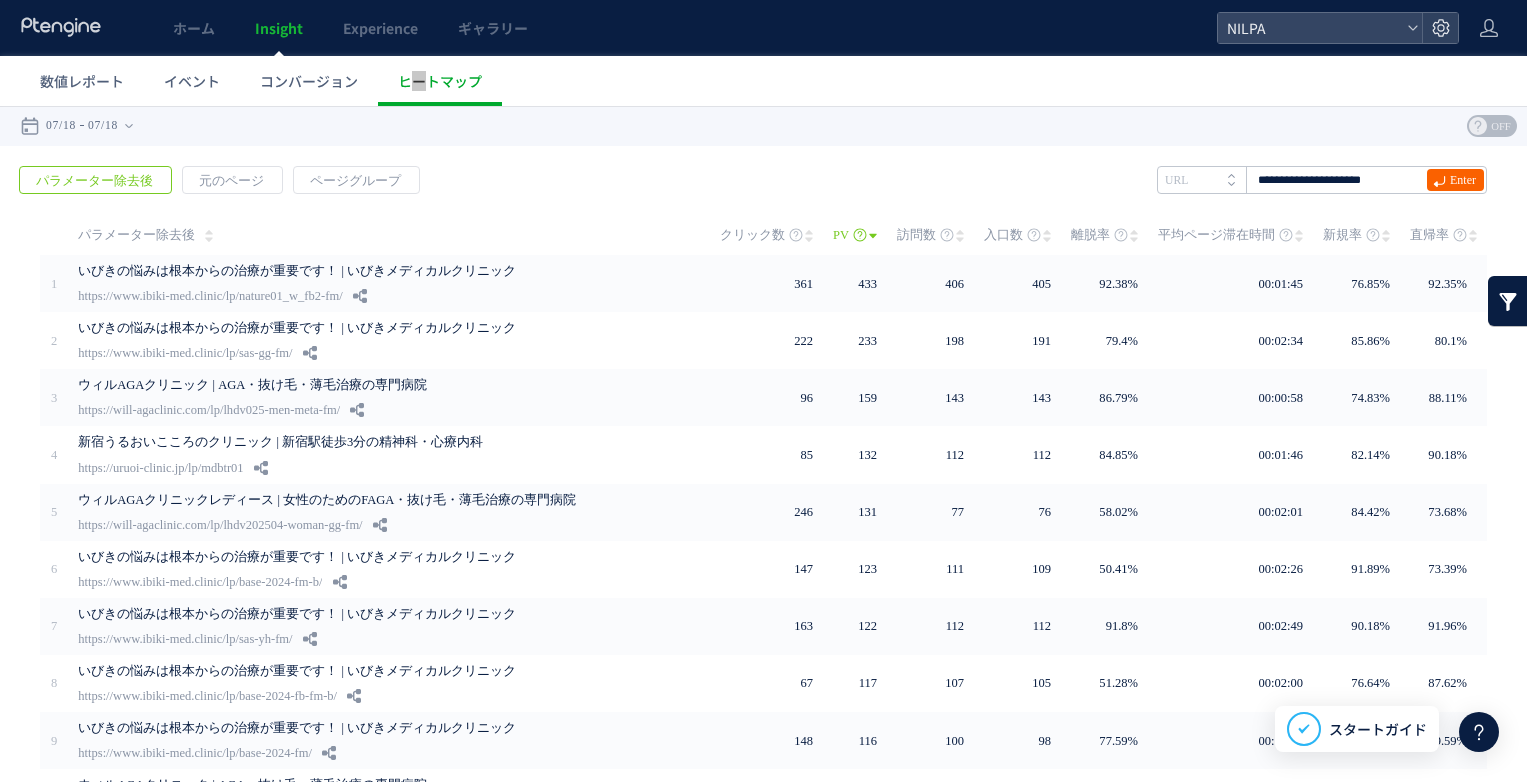 click on "Enter" at bounding box center [1463, 180] 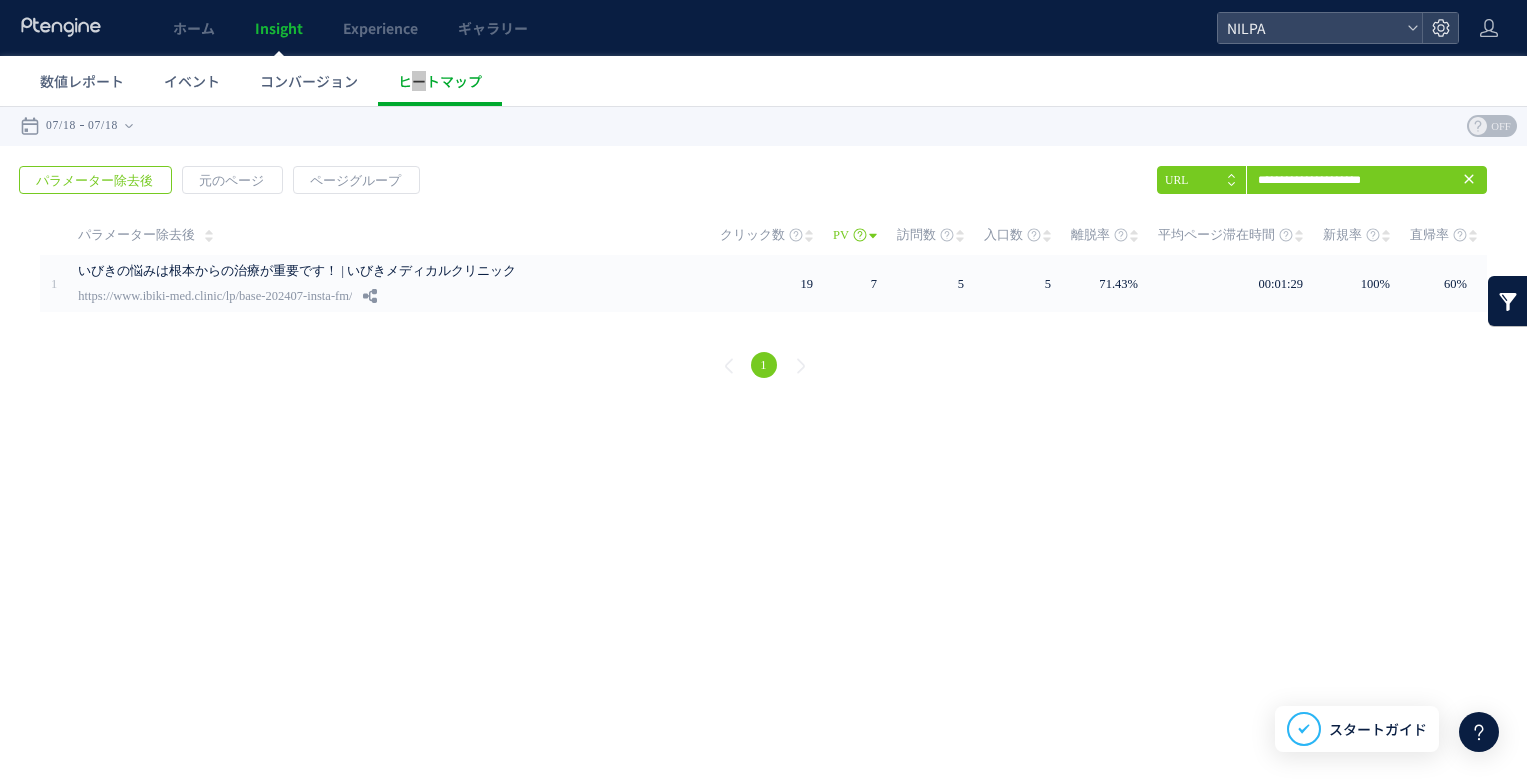 click 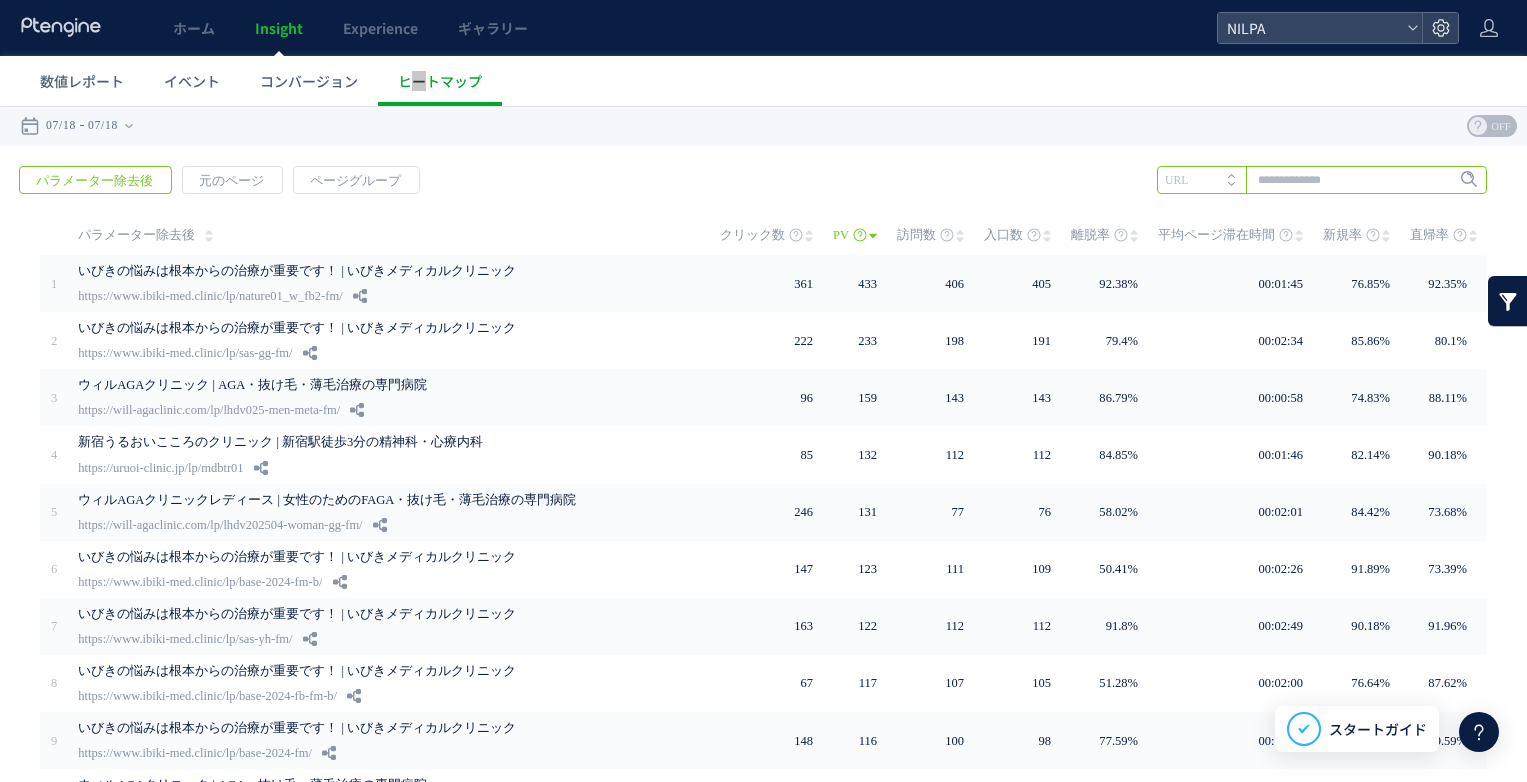 click at bounding box center (1322, 180) 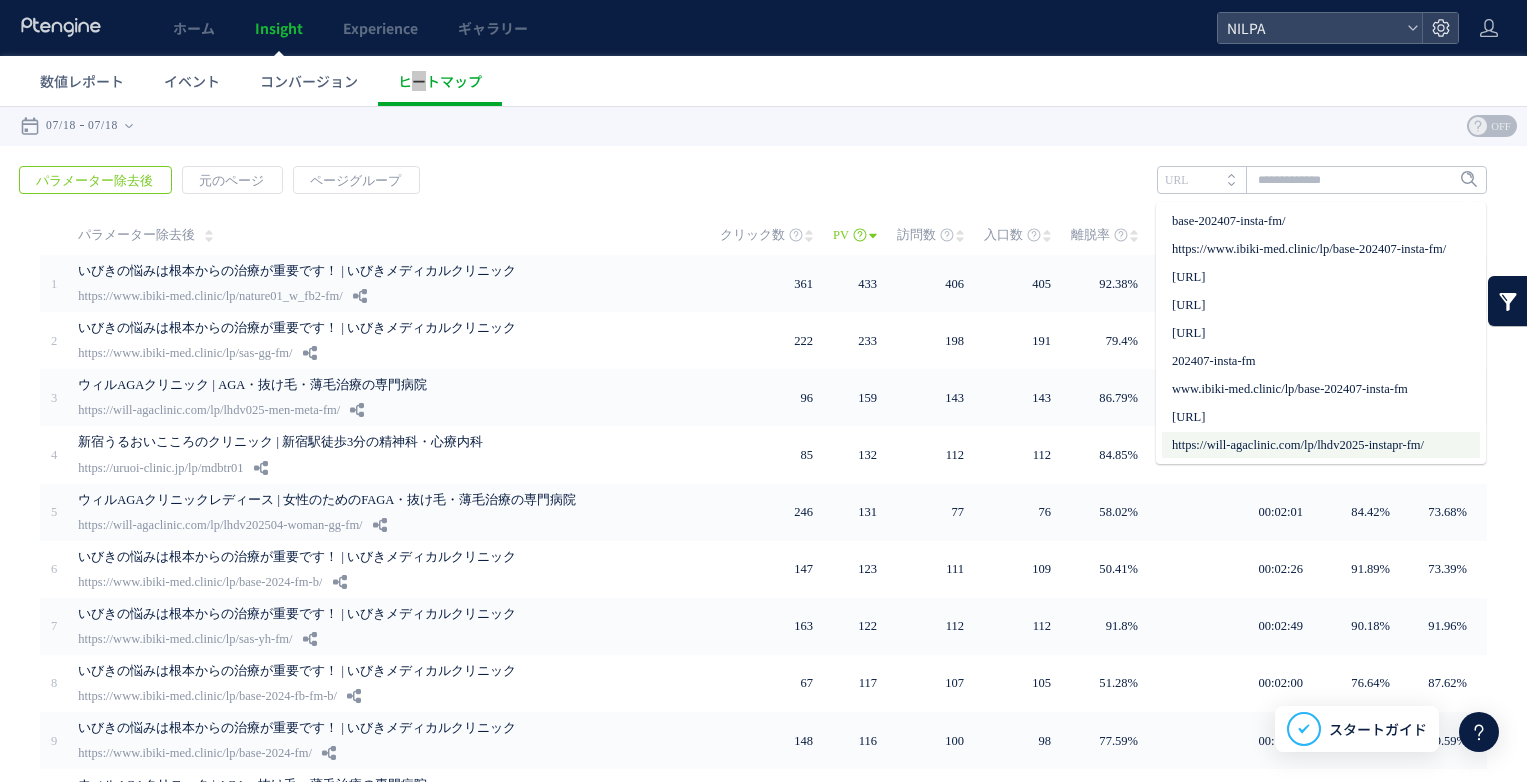 click on "https://will-agaclinic.com/lp/lhdv2025-instapr-fm/" at bounding box center (1321, 445) 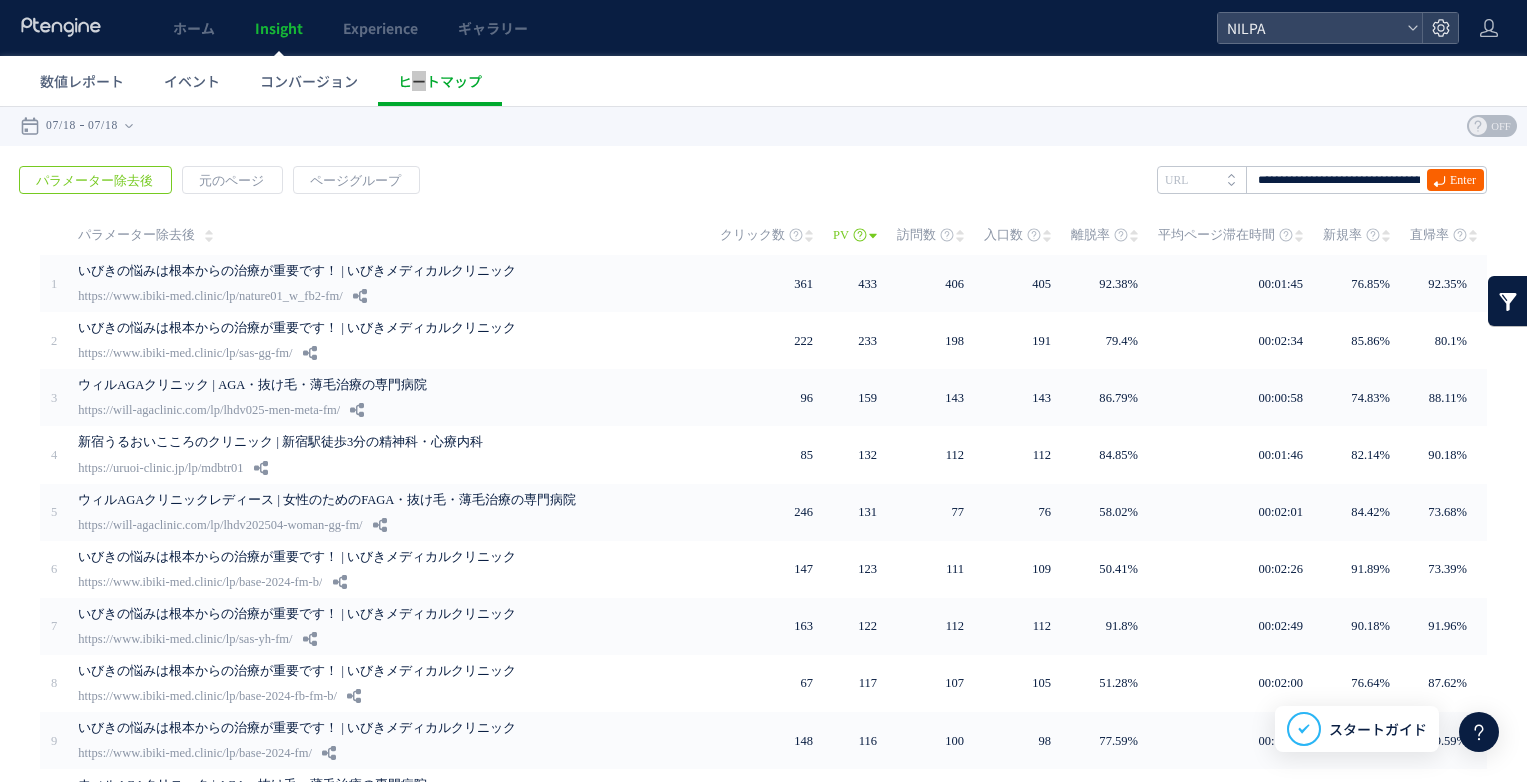 click on "Enter" at bounding box center [1463, 180] 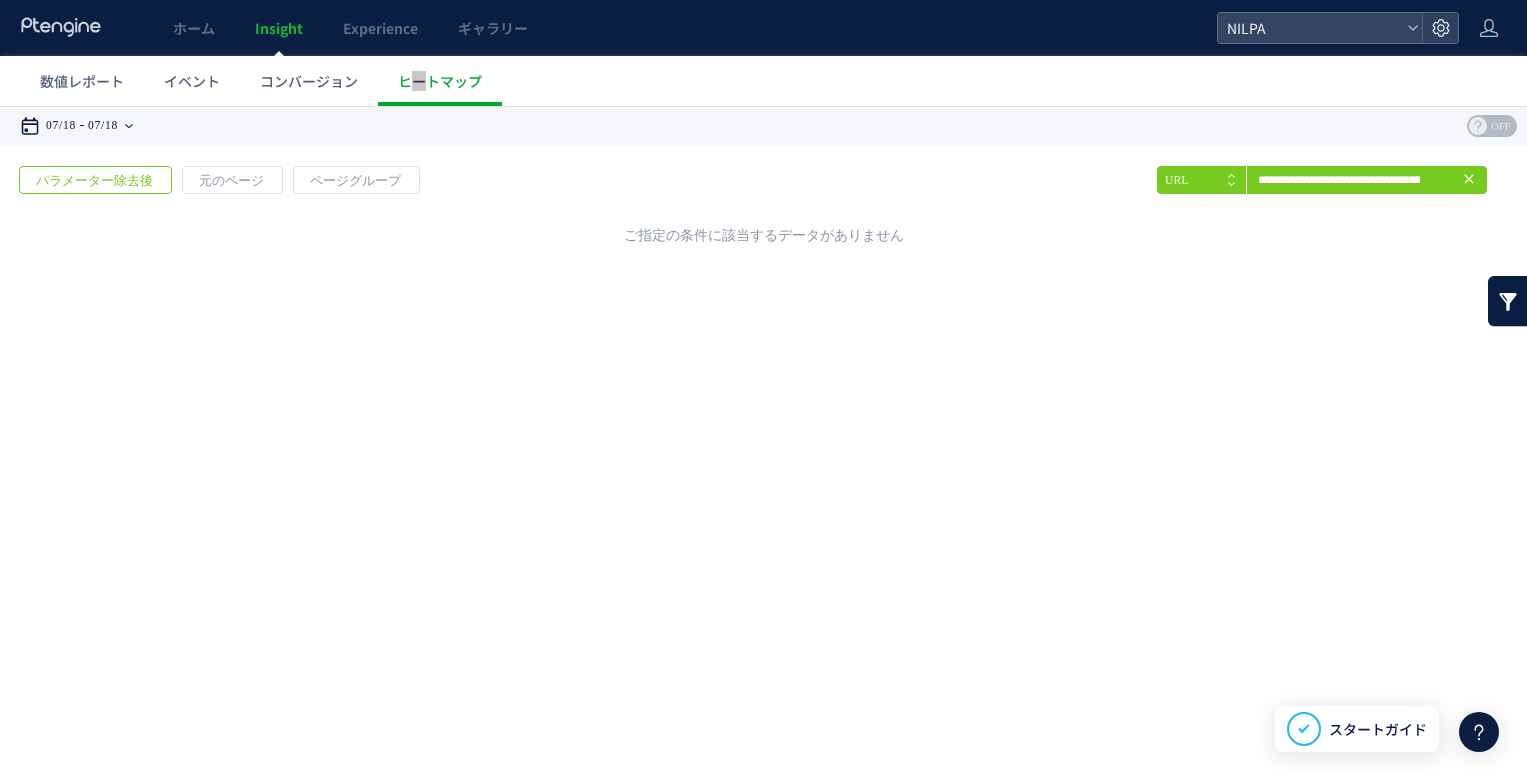 click on "07/18" at bounding box center [103, 126] 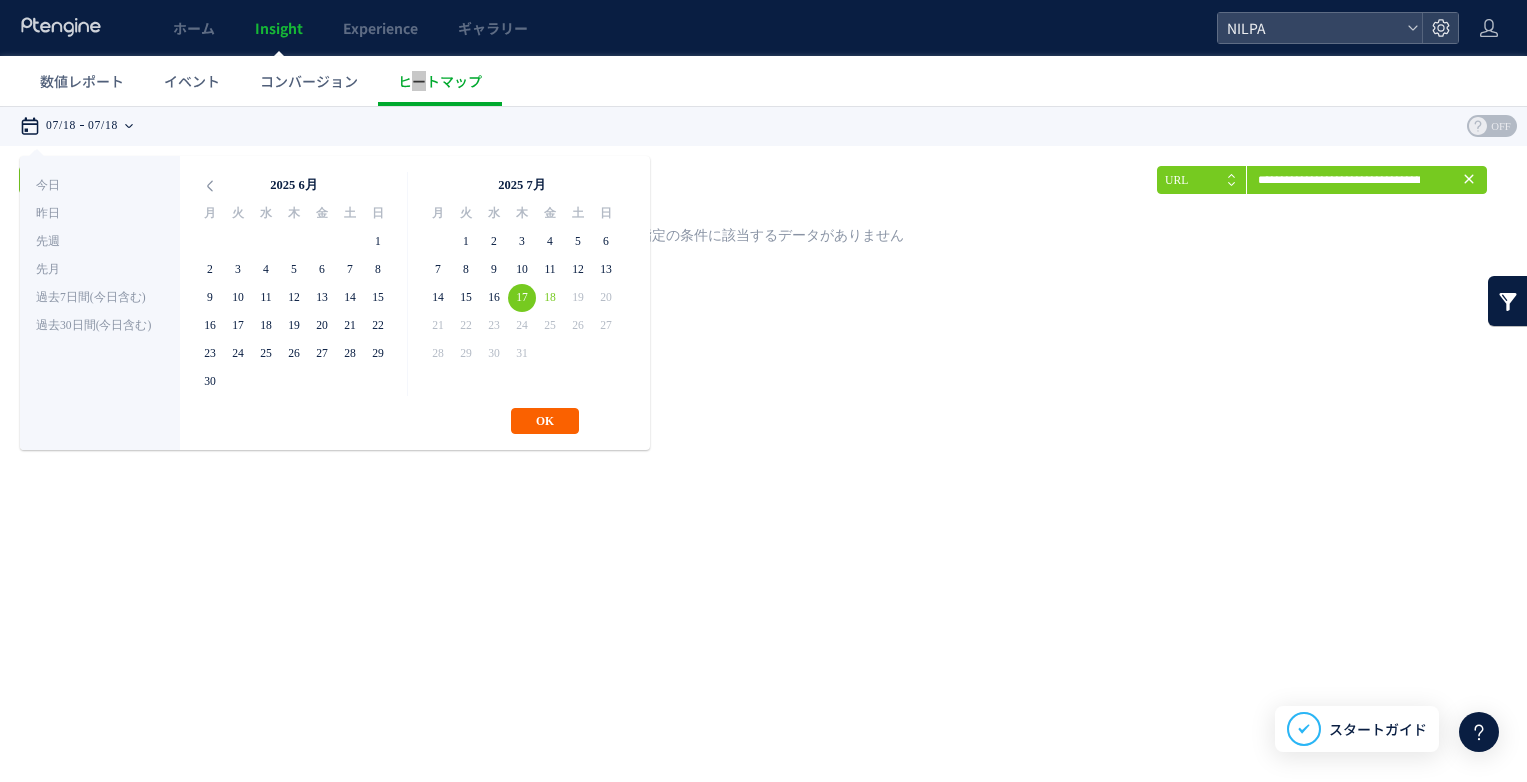 click on "OK" at bounding box center [545, 421] 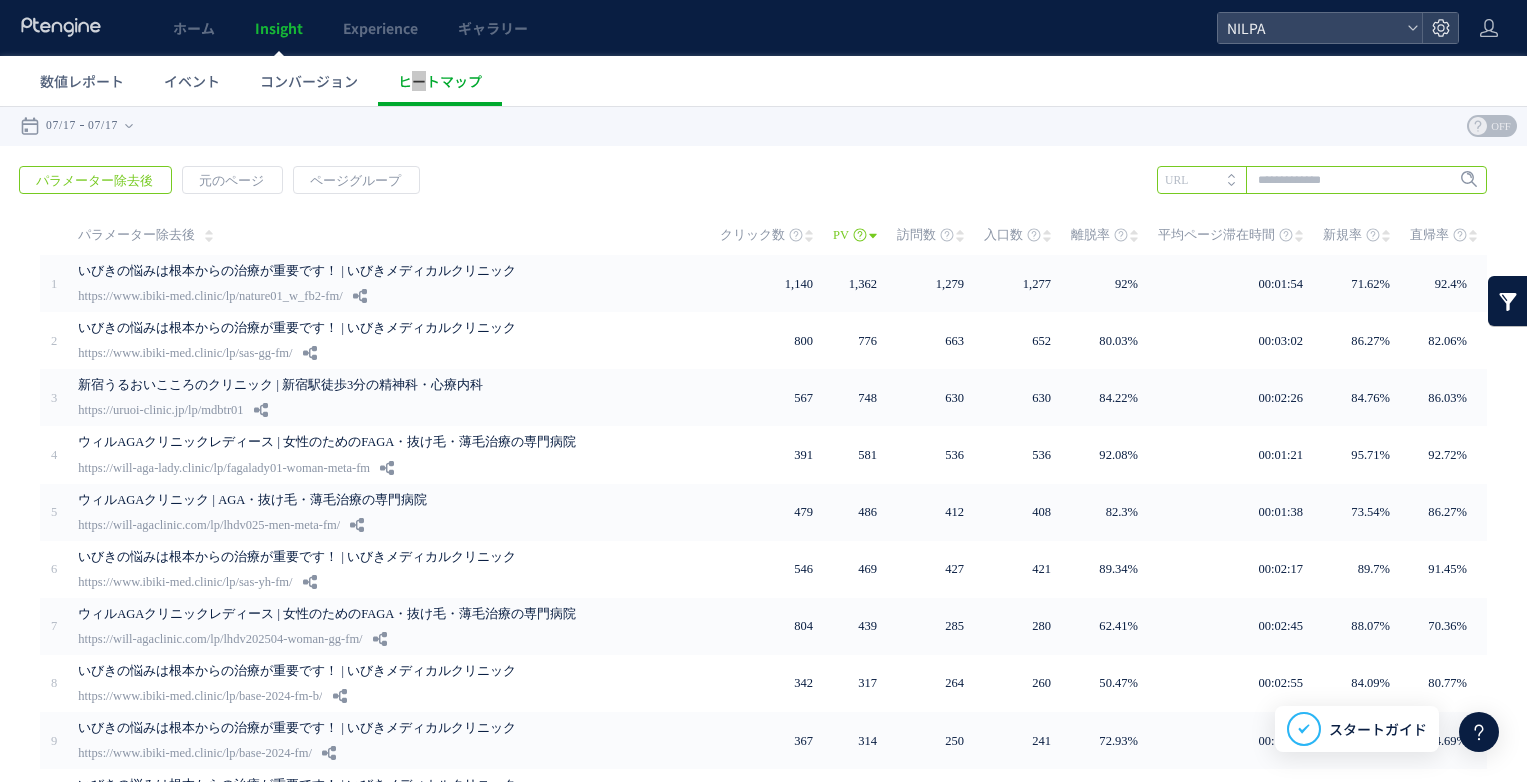 click at bounding box center (1322, 180) 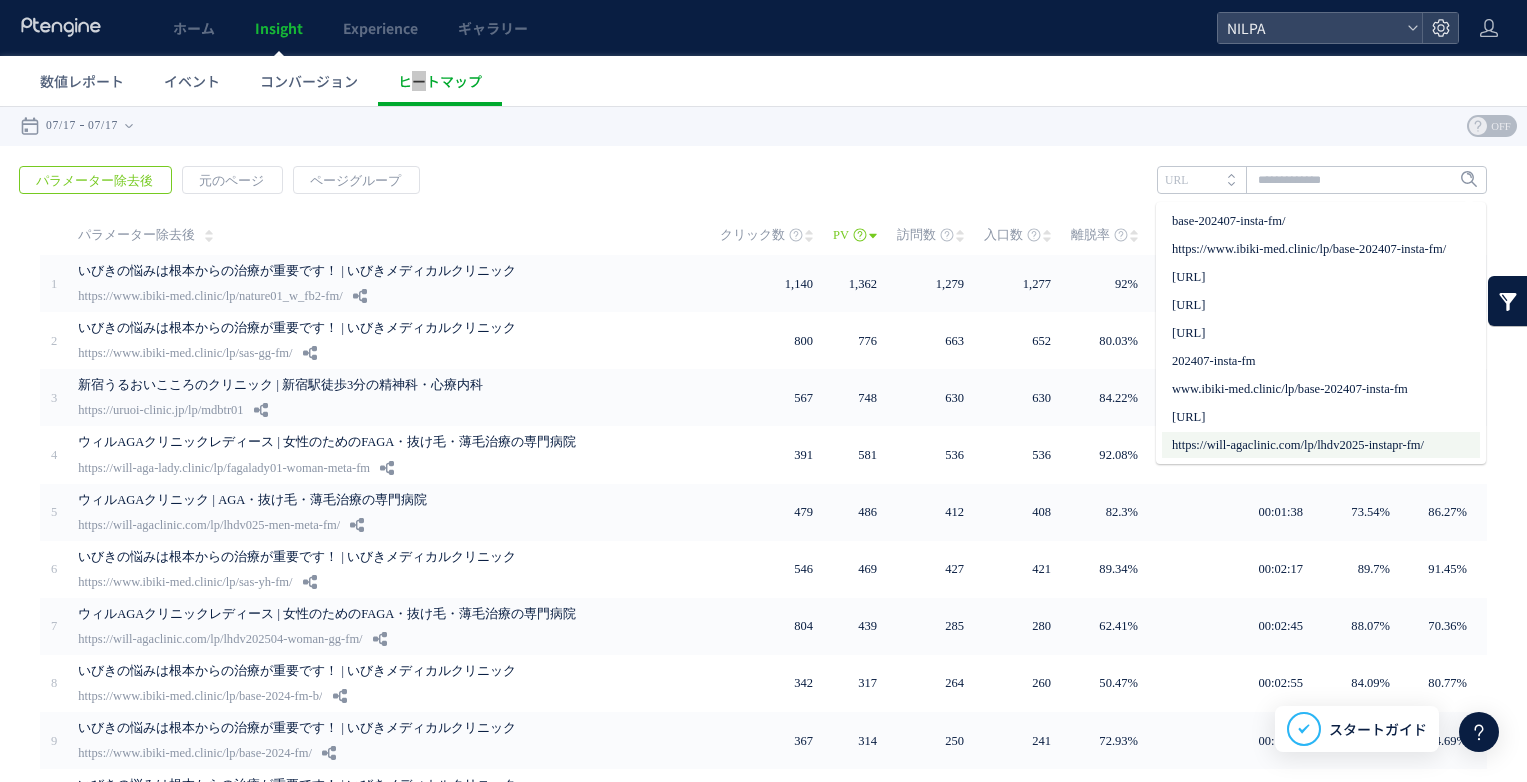 click on "https://will-agaclinic.com/lp/lhdv2025-instapr-fm/" at bounding box center [1321, 445] 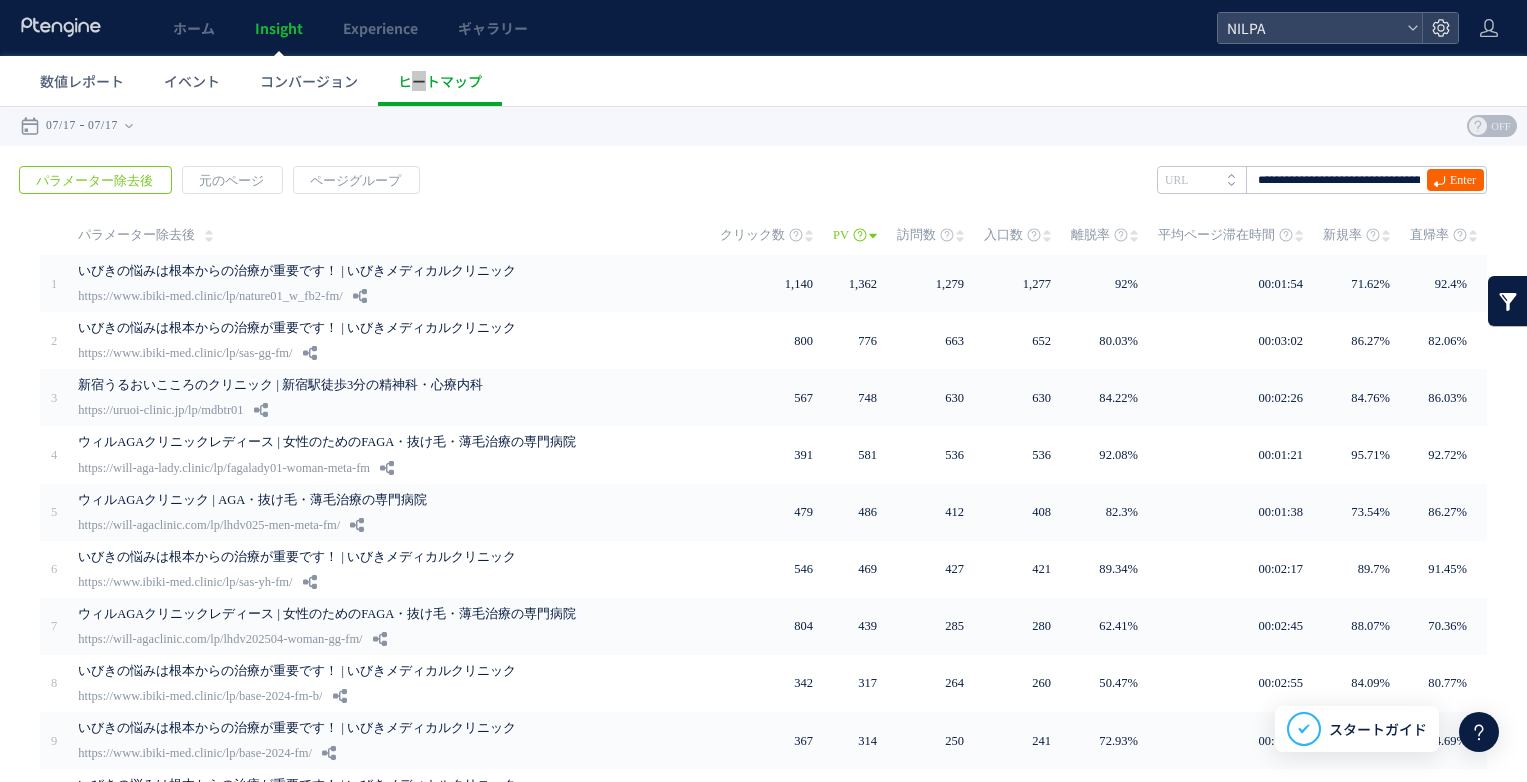 click on "Enter" at bounding box center [1463, 180] 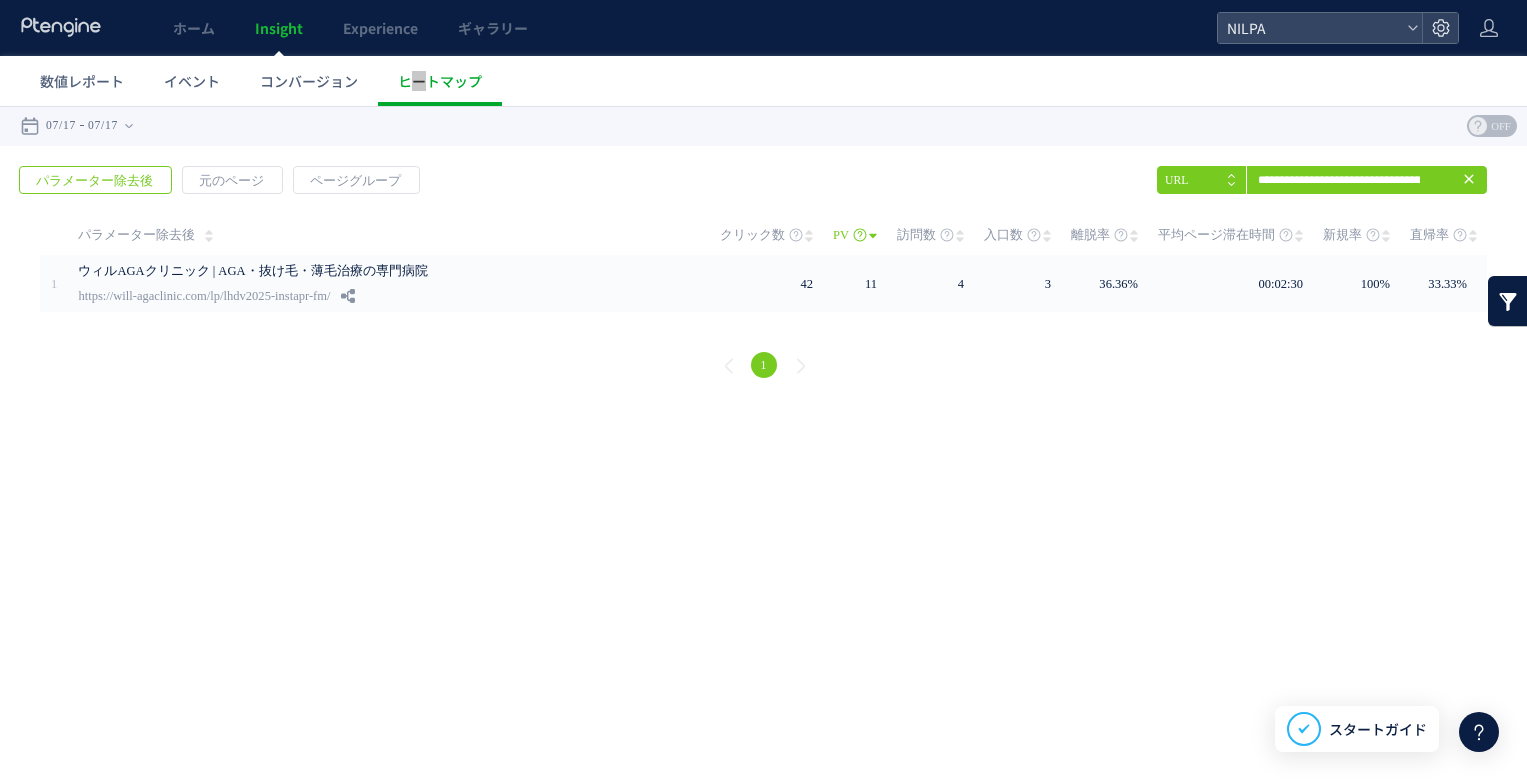 click 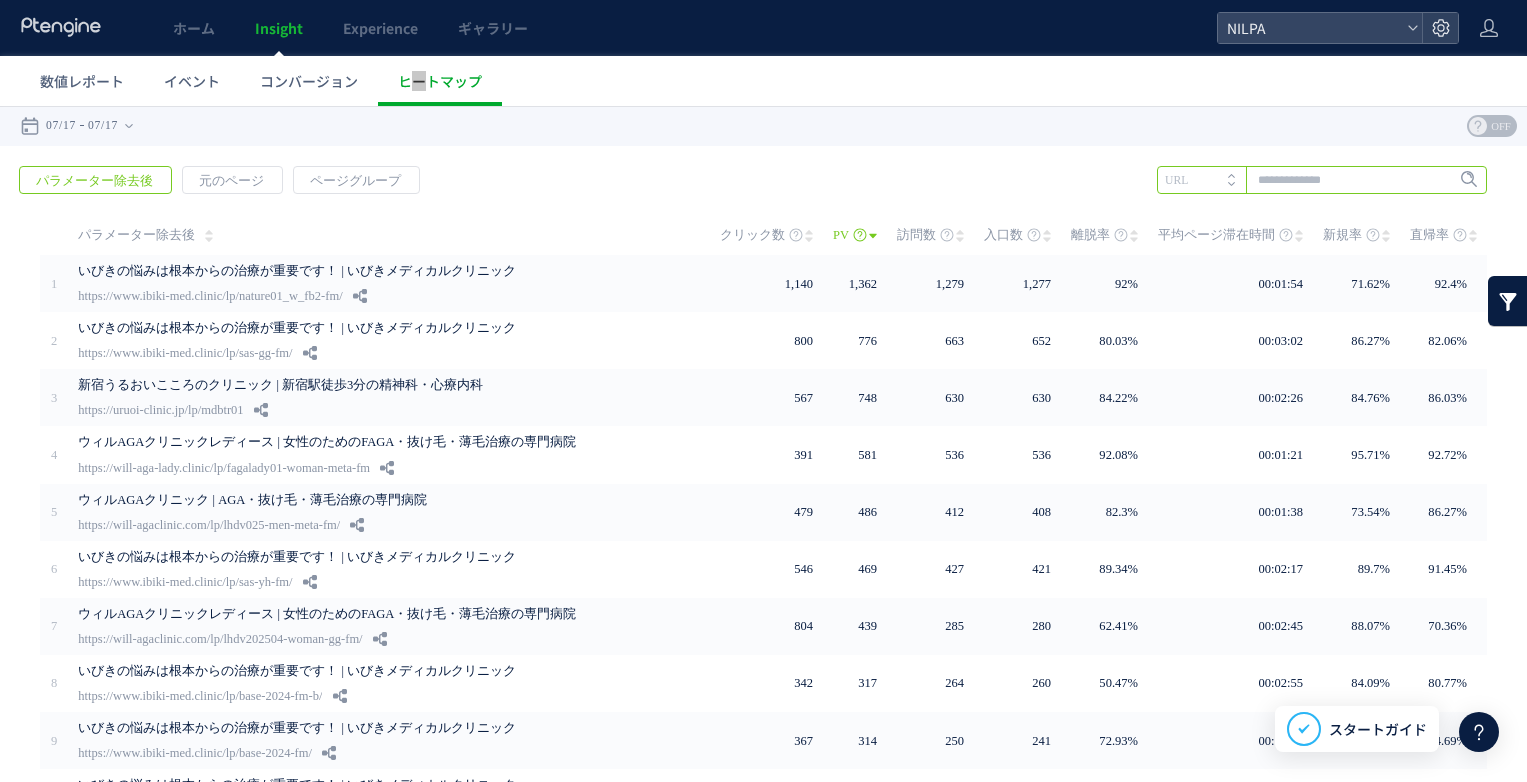 click at bounding box center [1322, 180] 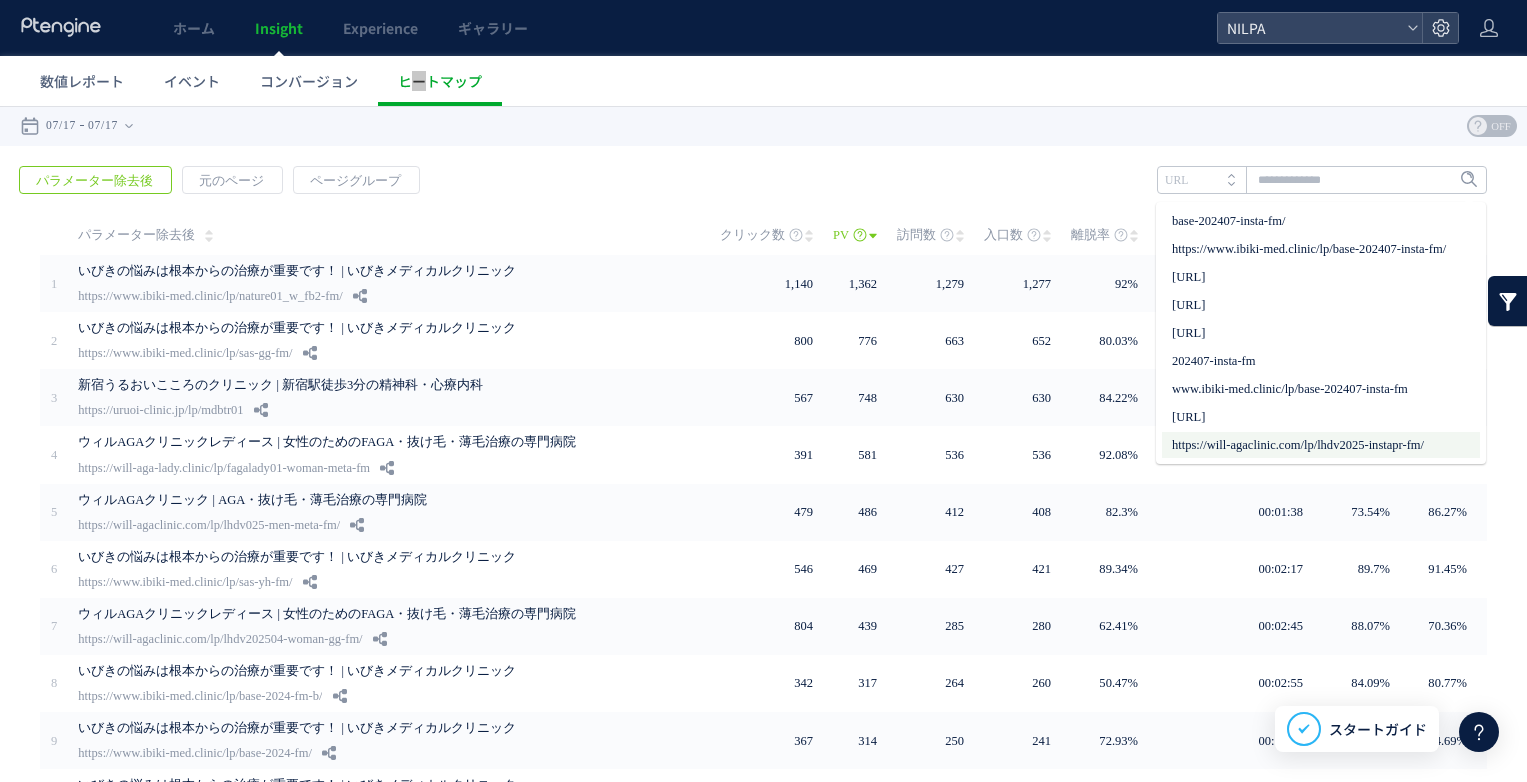 click on "https://will-agaclinic.com/lp/lhdv2025-instapr-fm/" at bounding box center [1321, 445] 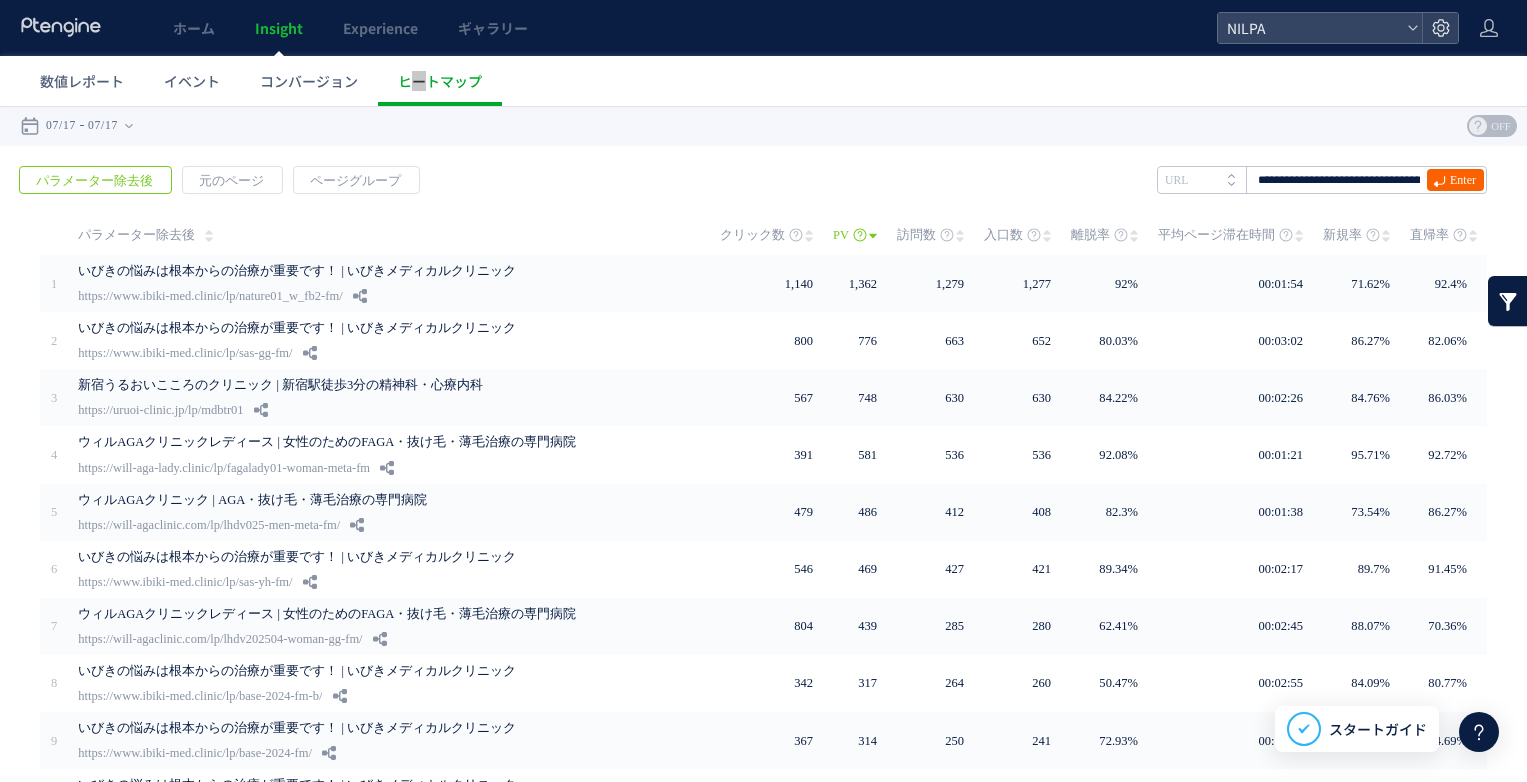click on "Enter" at bounding box center [1463, 180] 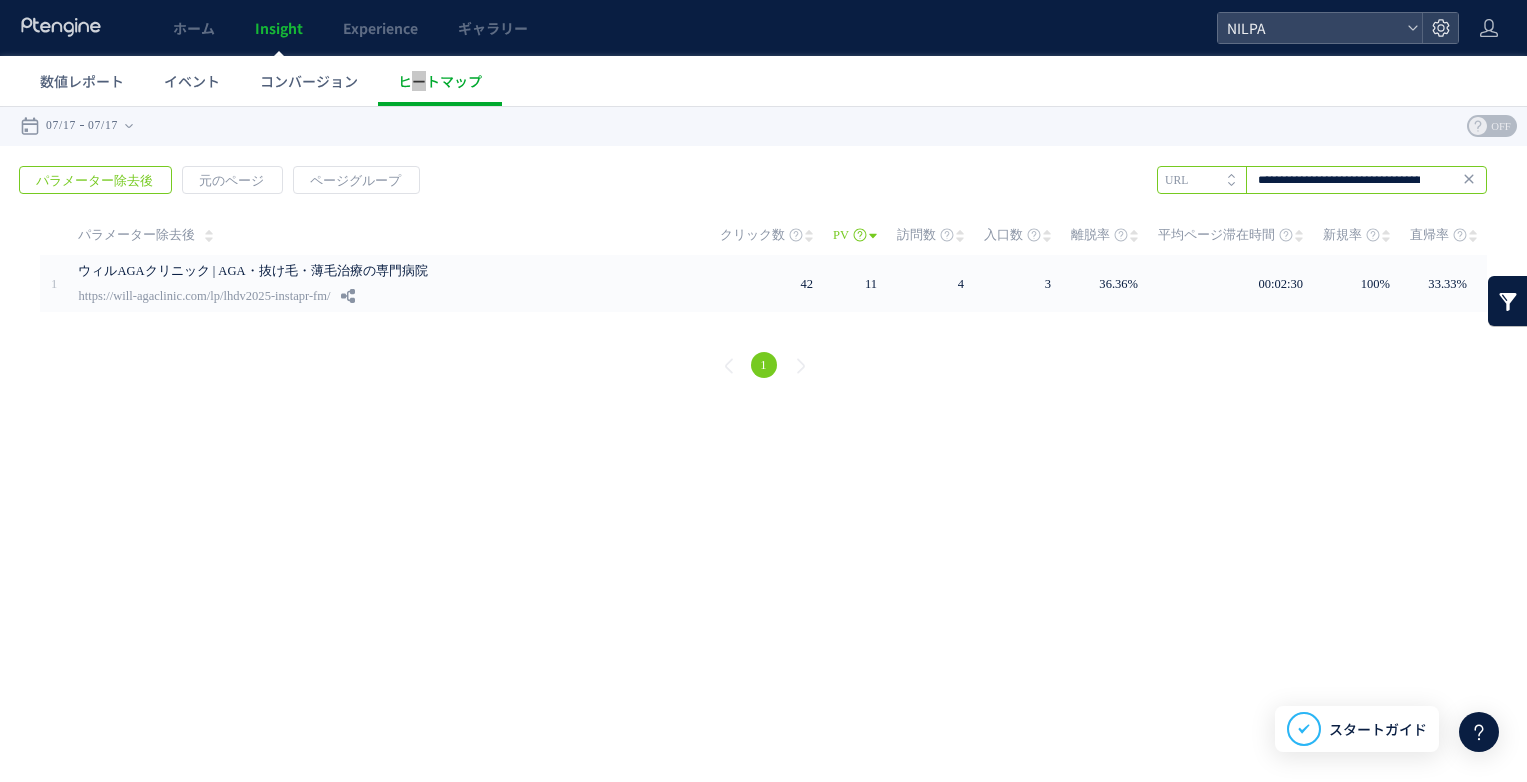 click on "**********" at bounding box center [1322, 180] 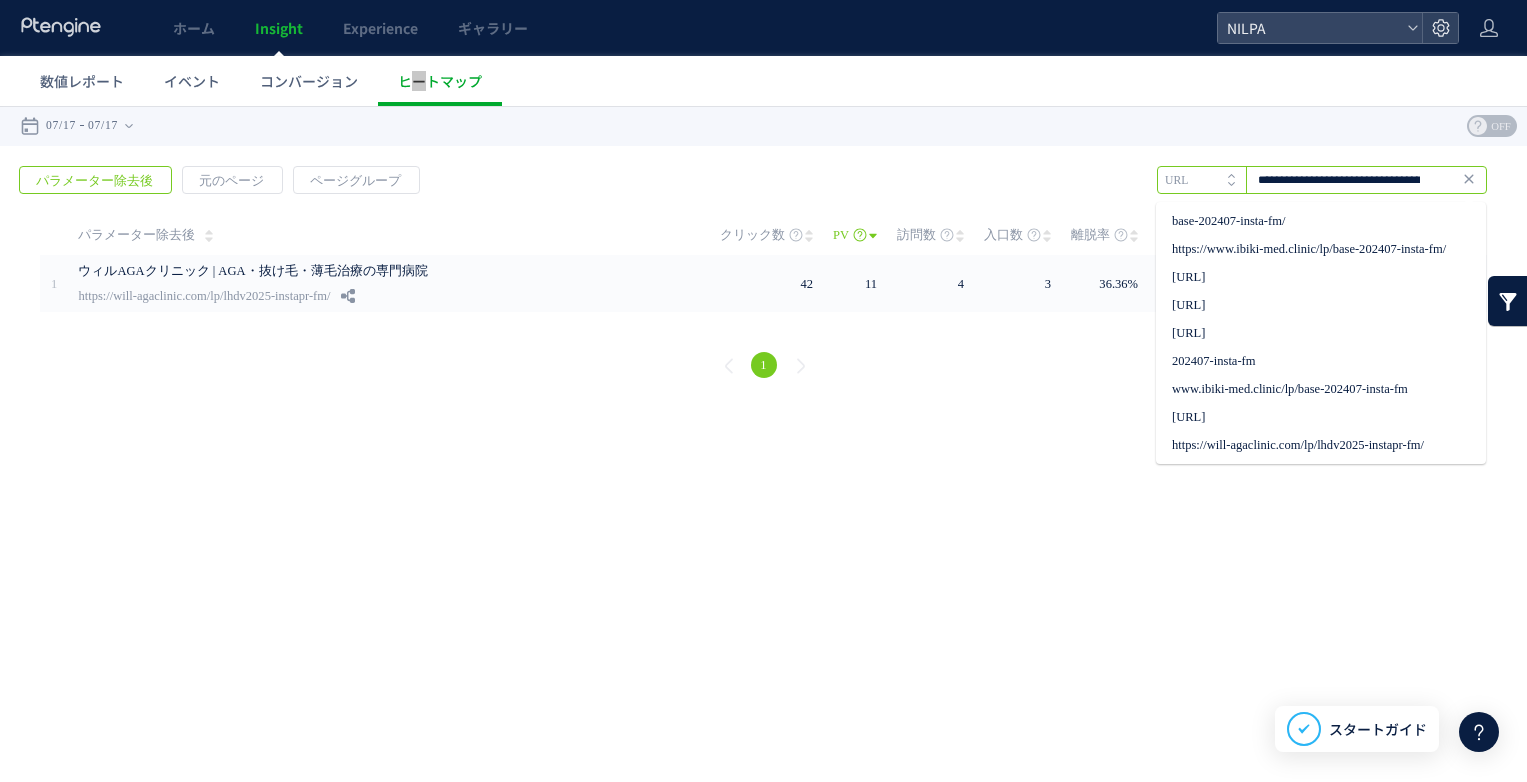 click on "**********" at bounding box center (1322, 180) 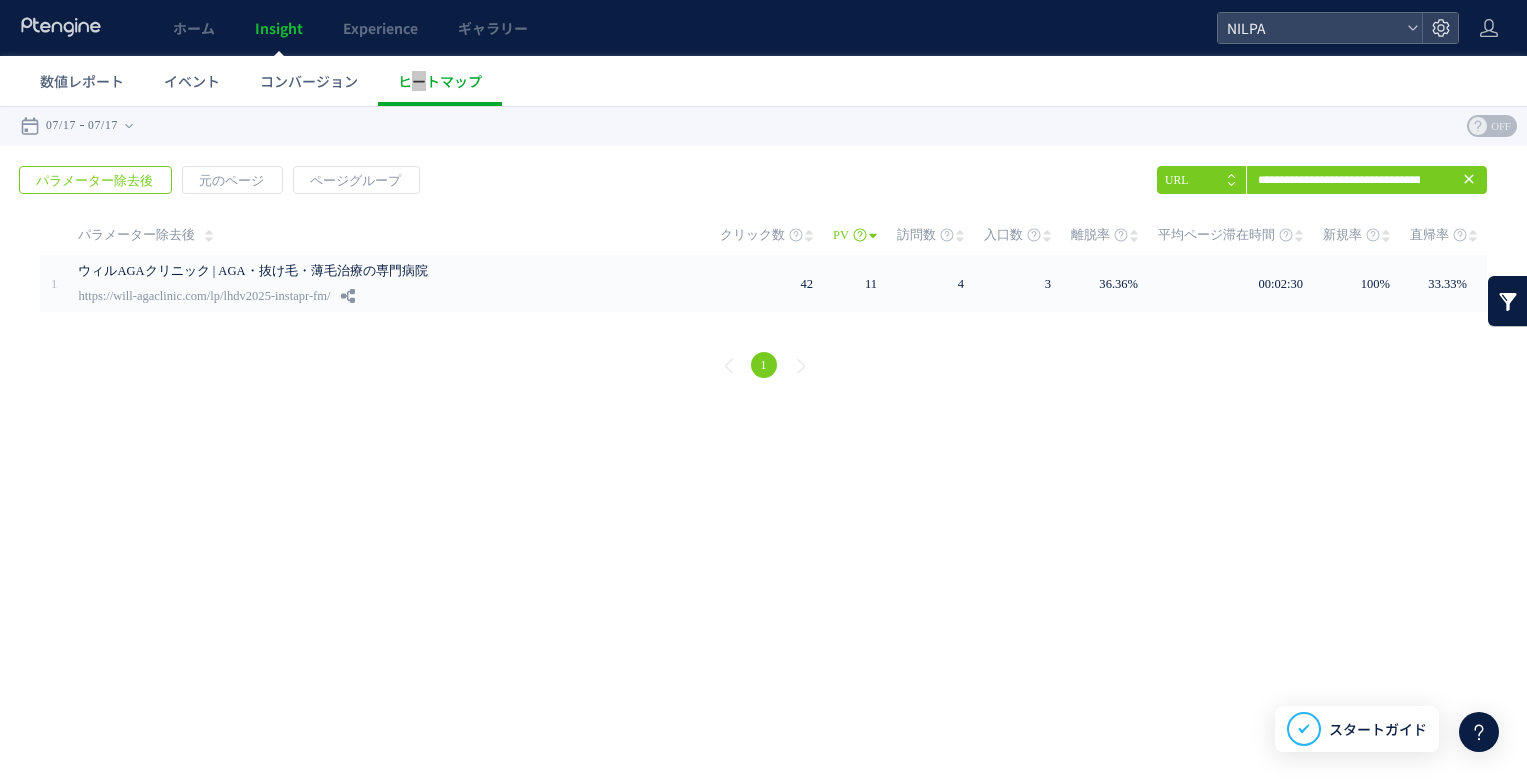 click 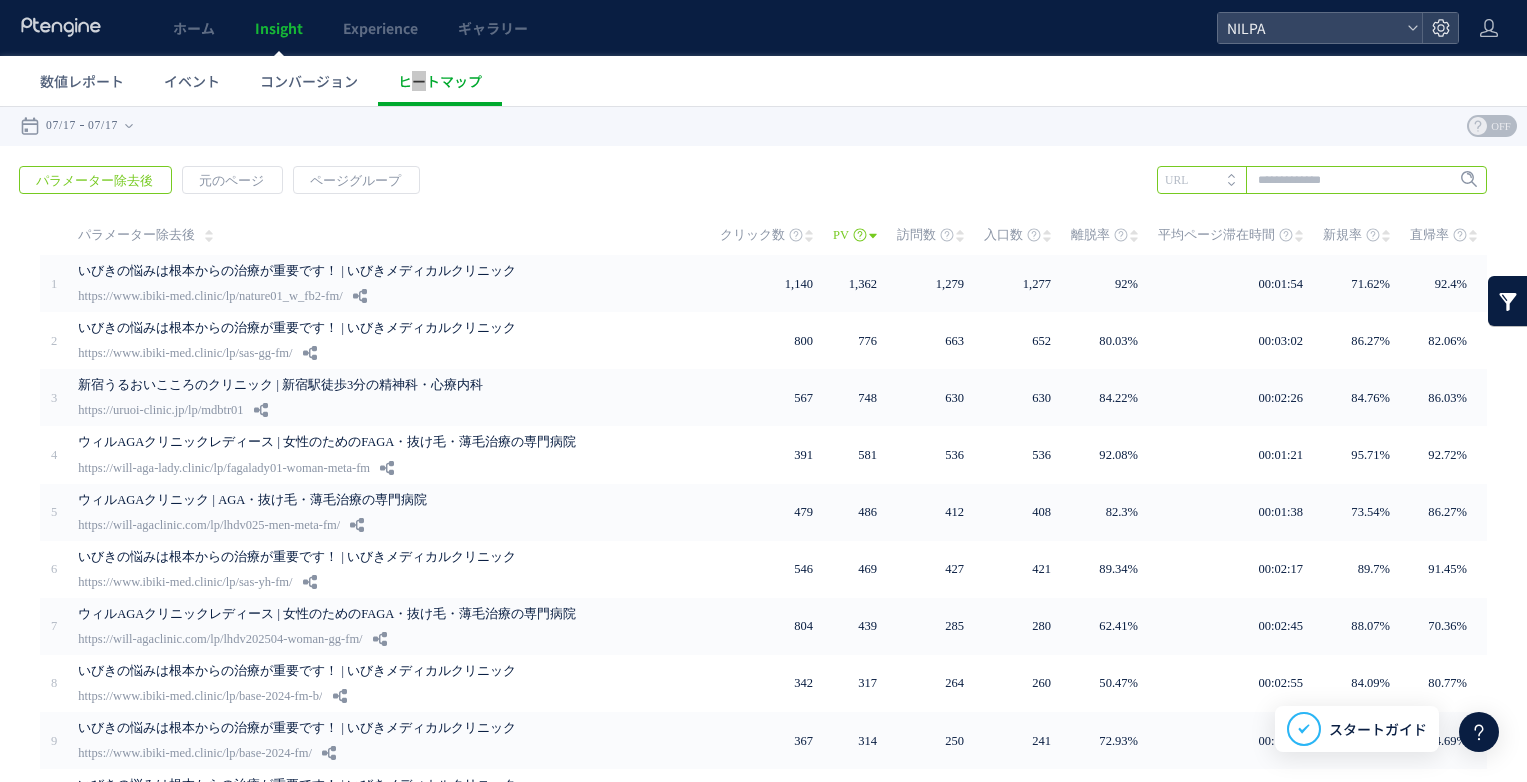 click at bounding box center (1322, 180) 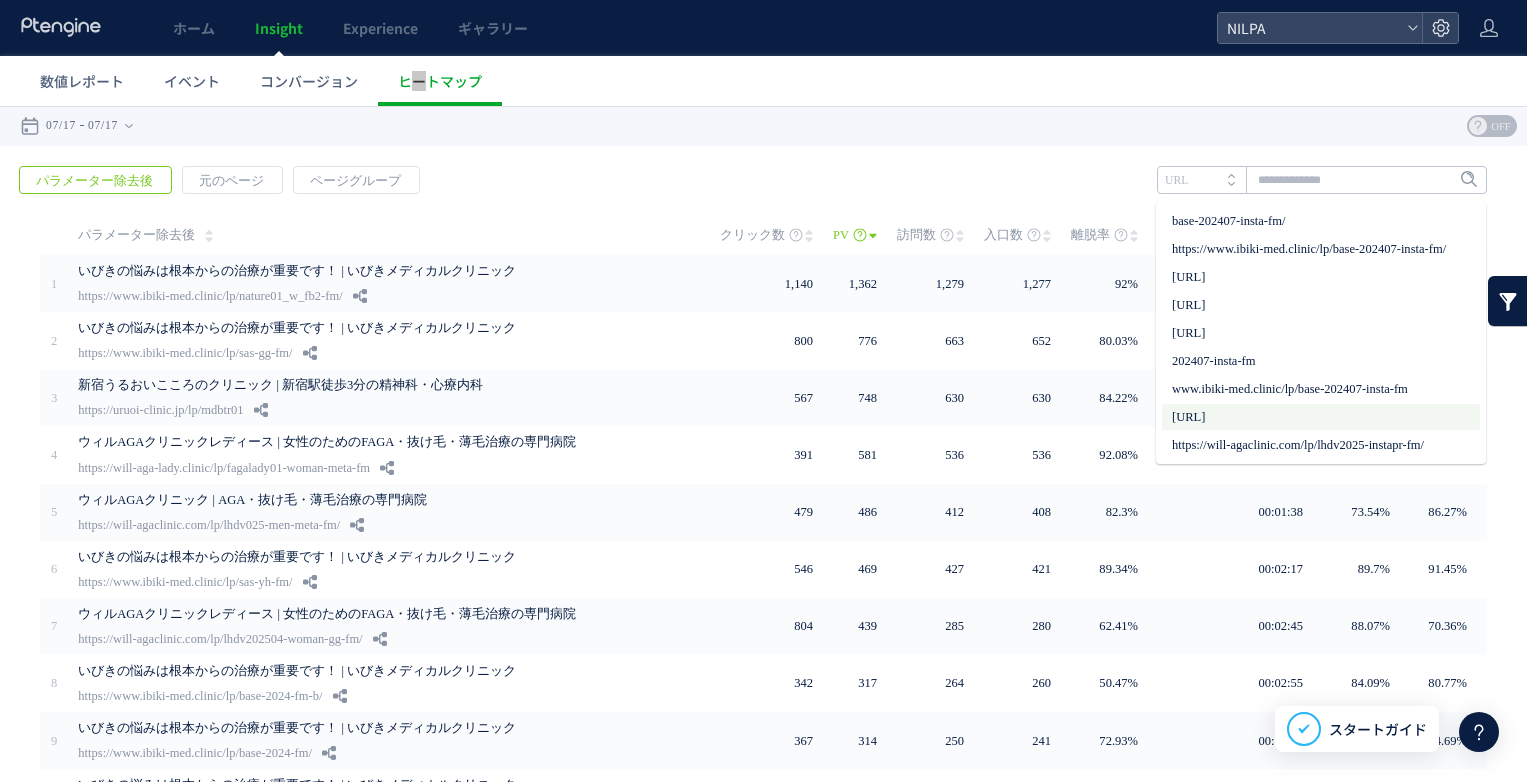 click on "[URL]" at bounding box center [1321, 417] 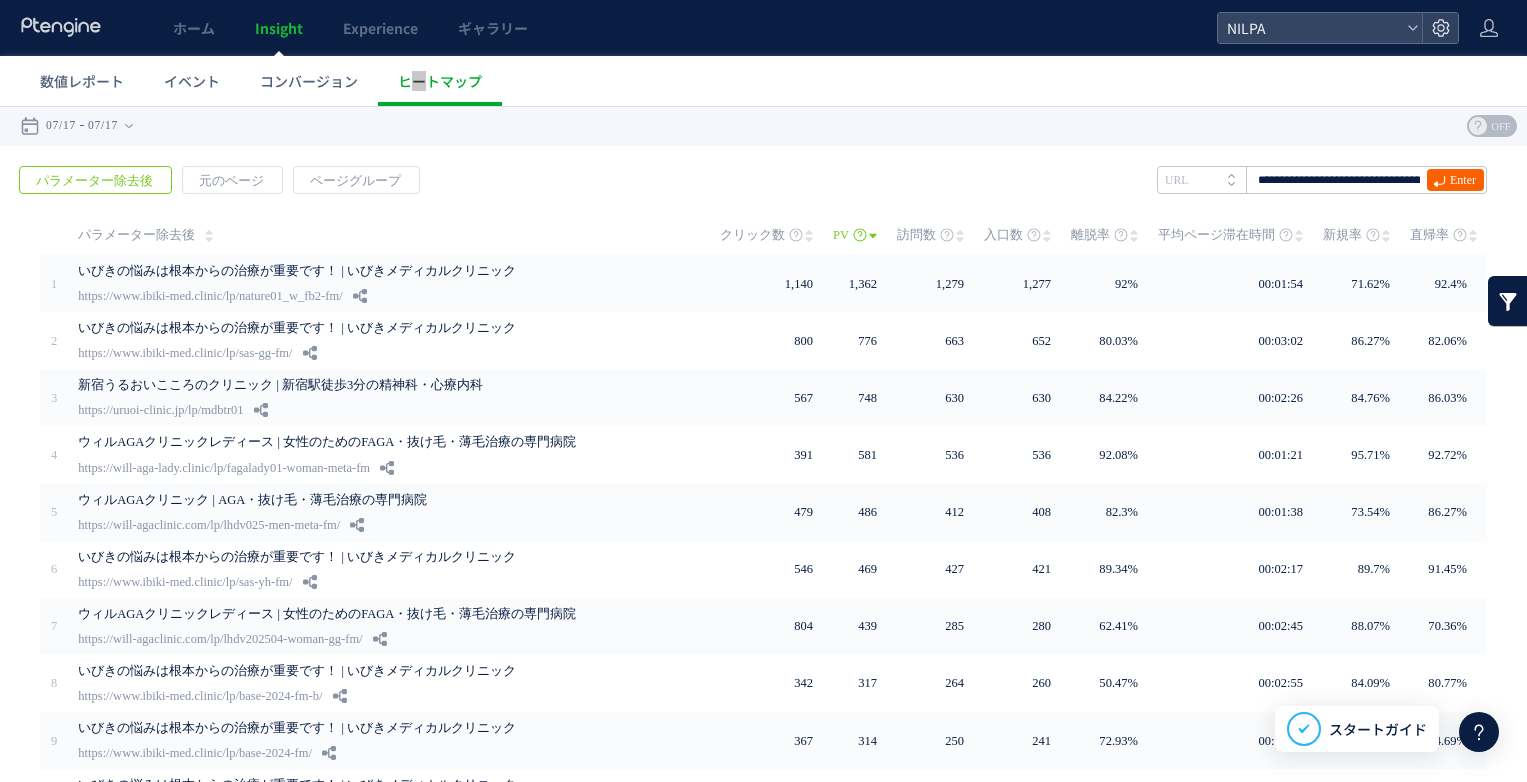 click 